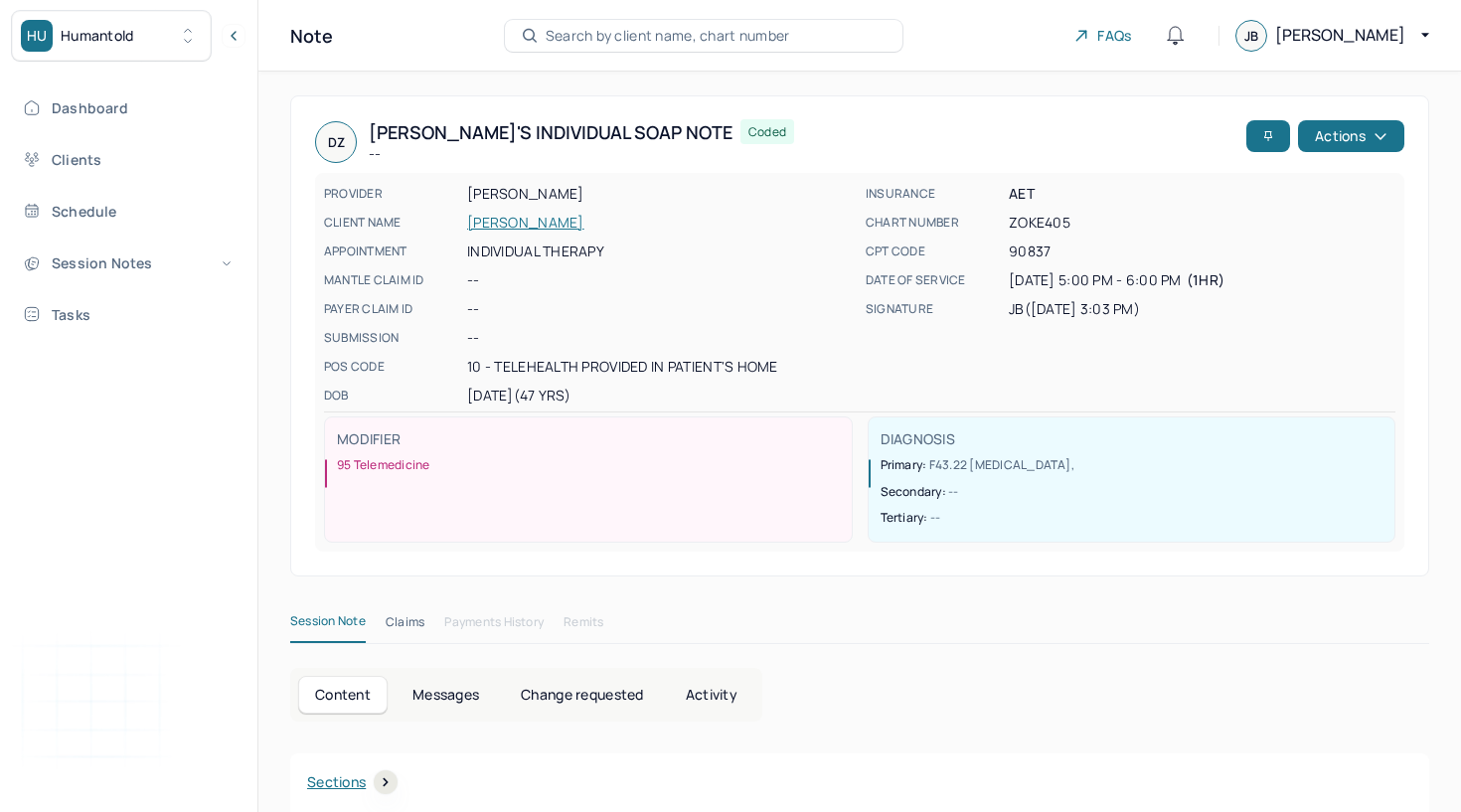 scroll, scrollTop: 0, scrollLeft: 0, axis: both 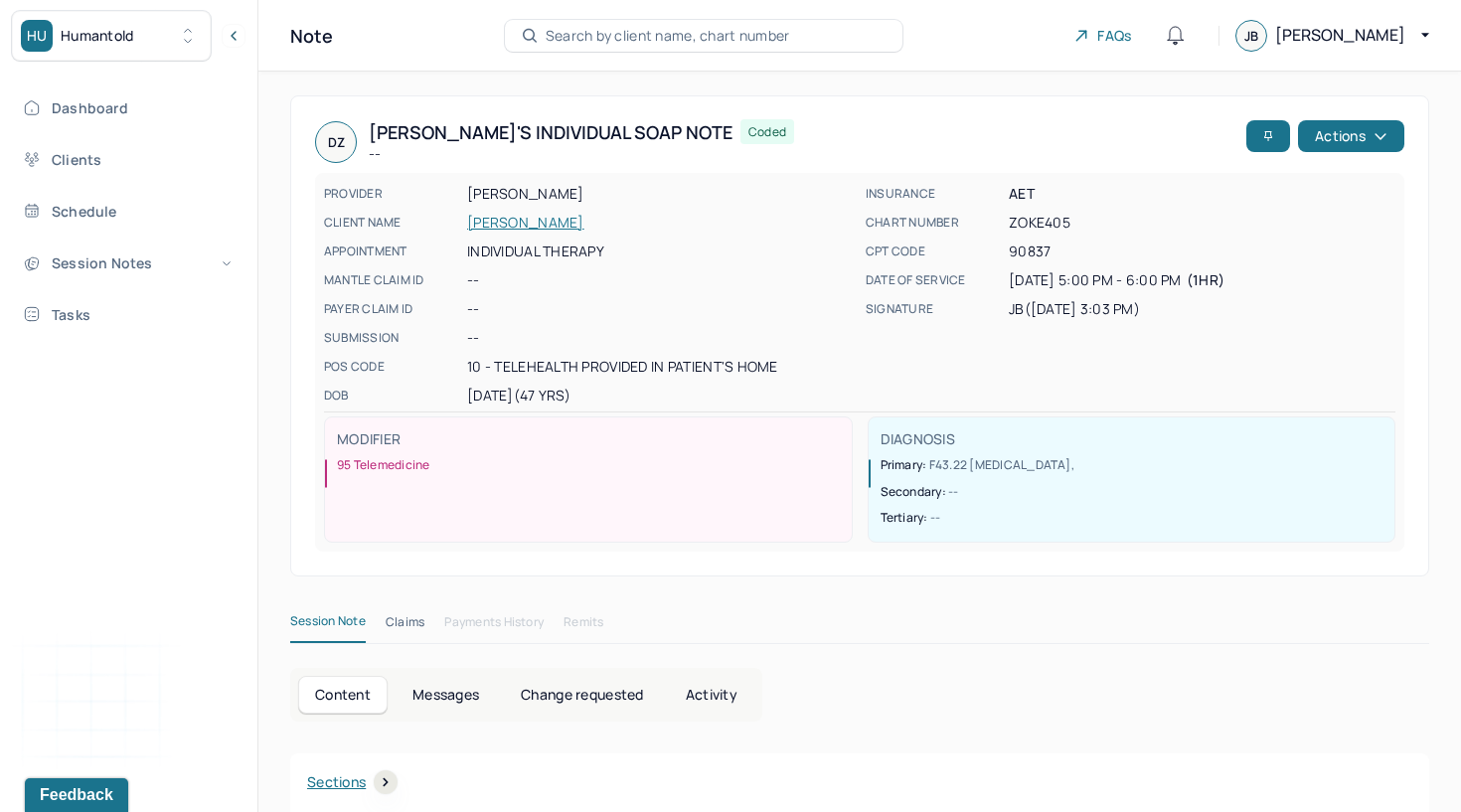 click on "Dashboard" at bounding box center [127, 107] 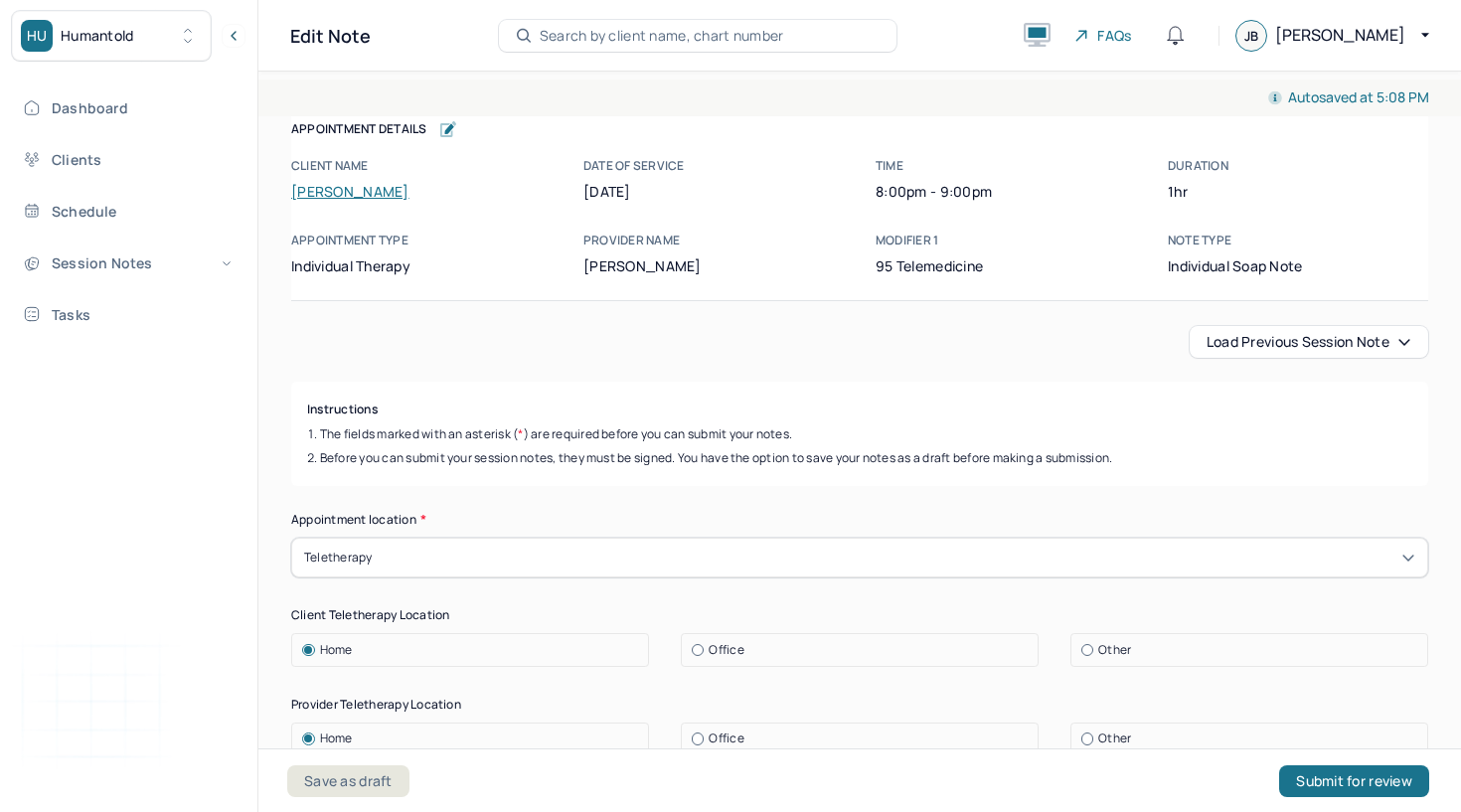 scroll, scrollTop: 0, scrollLeft: 0, axis: both 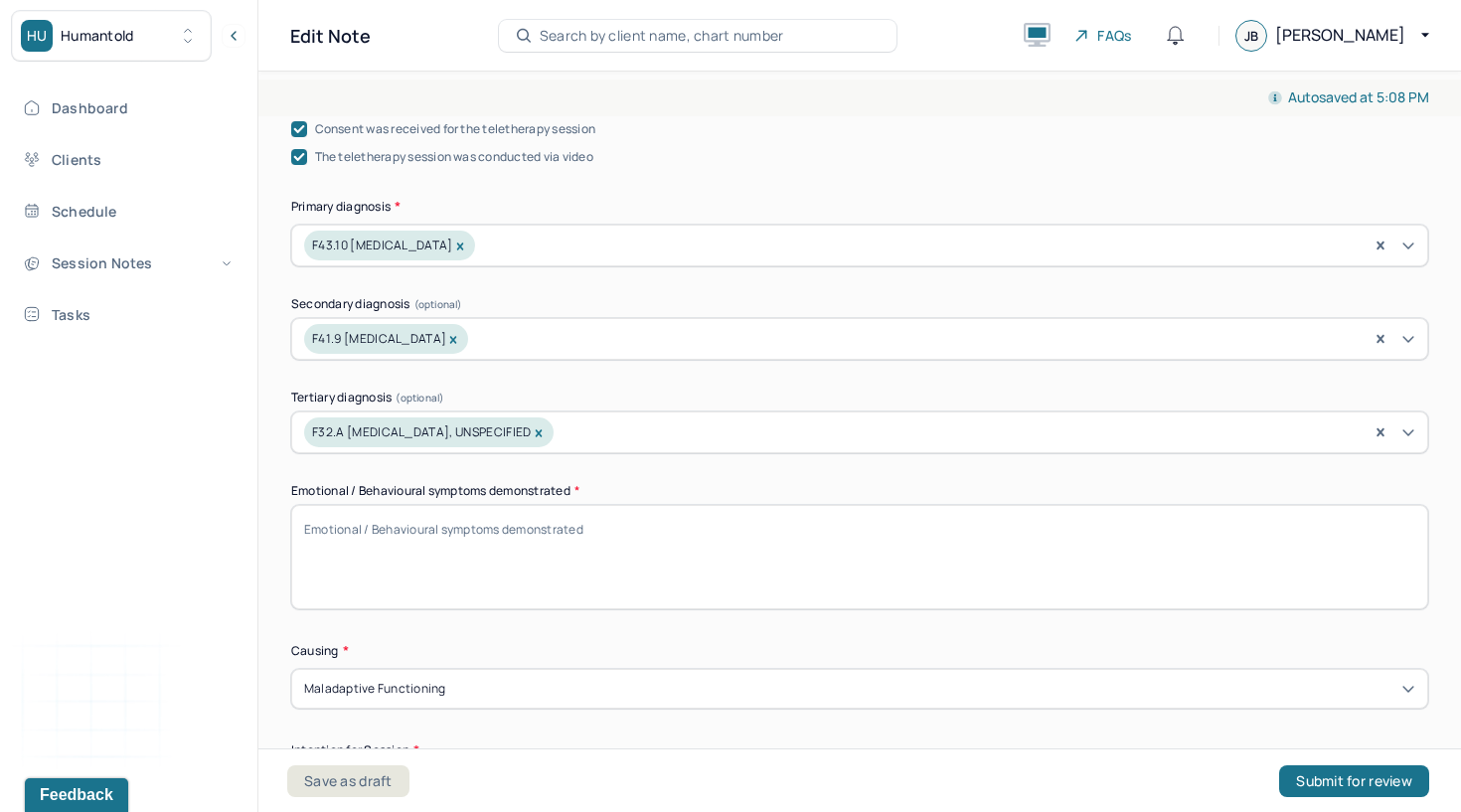 paste on "Client demonstrated overwhelm in response to multiple life stressors and avoidance through missed therapy and medical appointments." 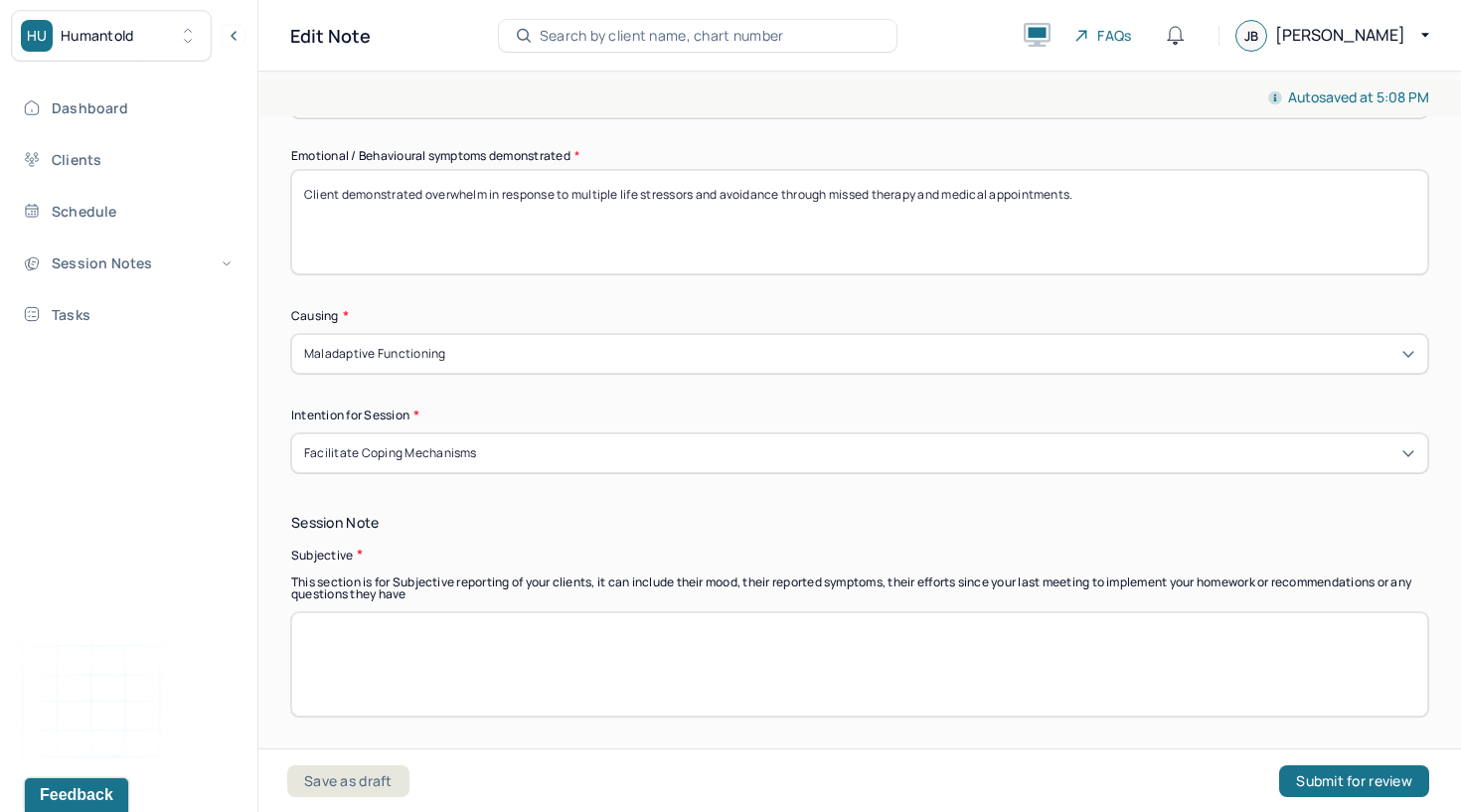 scroll, scrollTop: 1034, scrollLeft: 0, axis: vertical 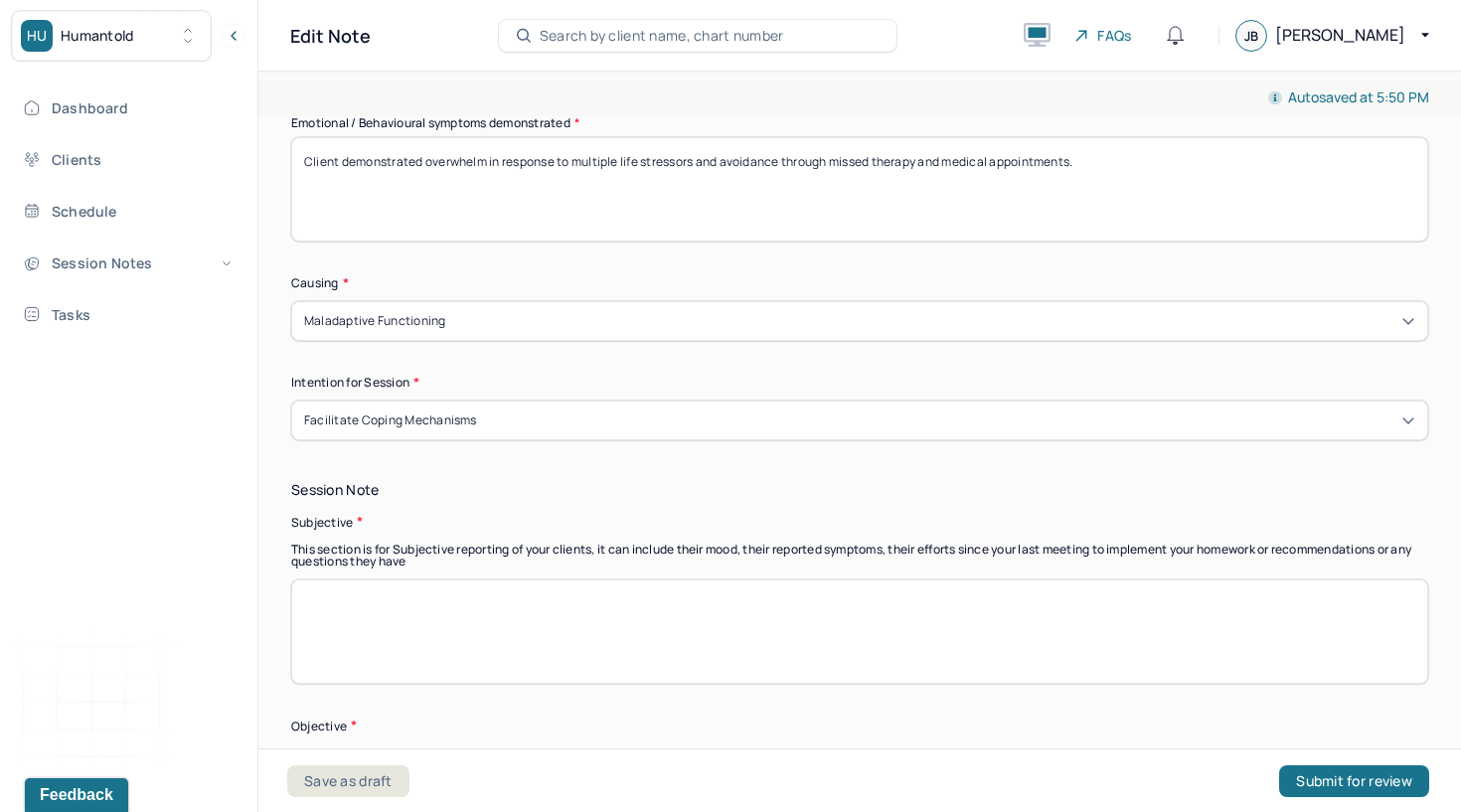 type on "Client demonstrated overwhelm in response to multiple life stressors and avoidance through missed therapy and medical appointments." 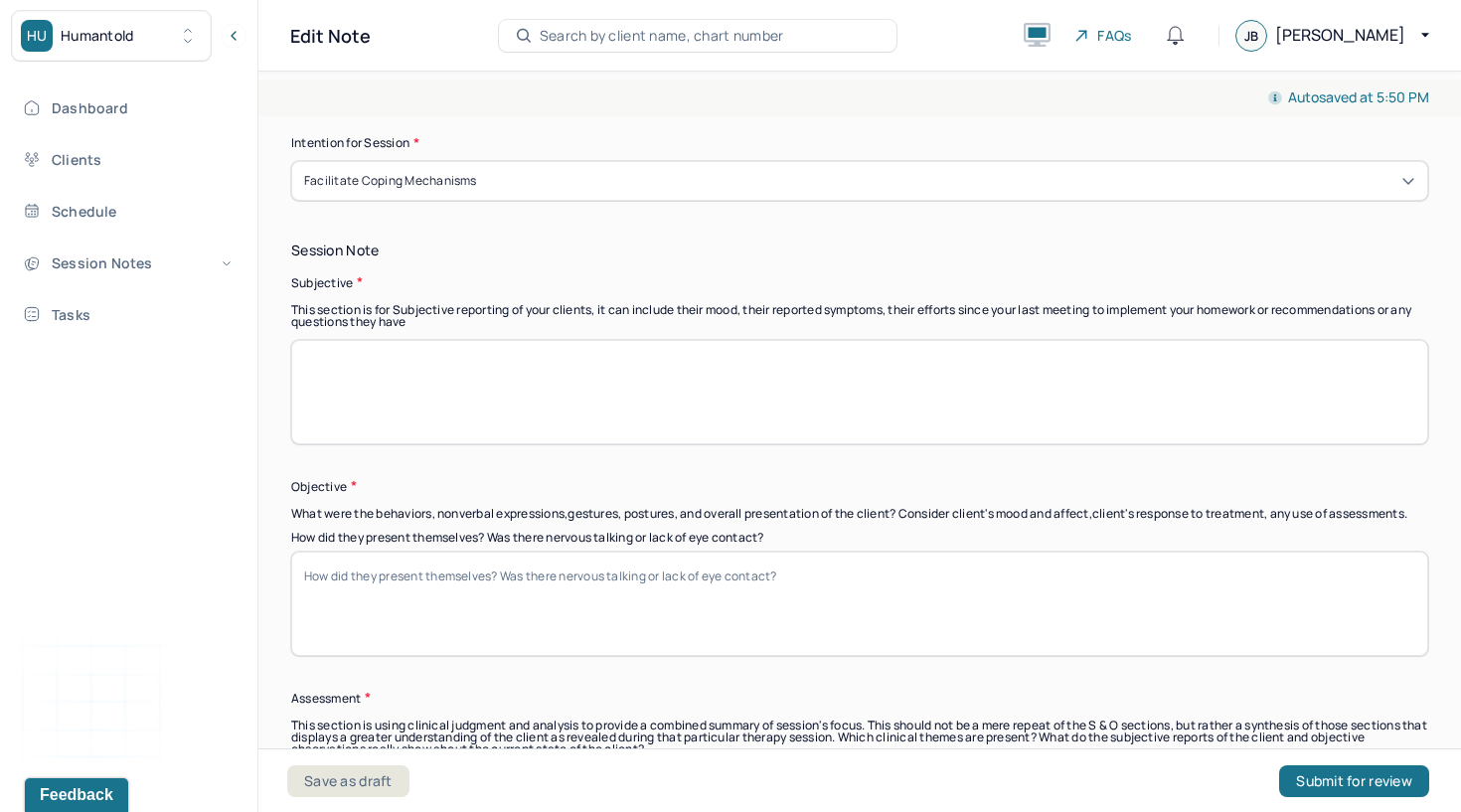 scroll, scrollTop: 1284, scrollLeft: 0, axis: vertical 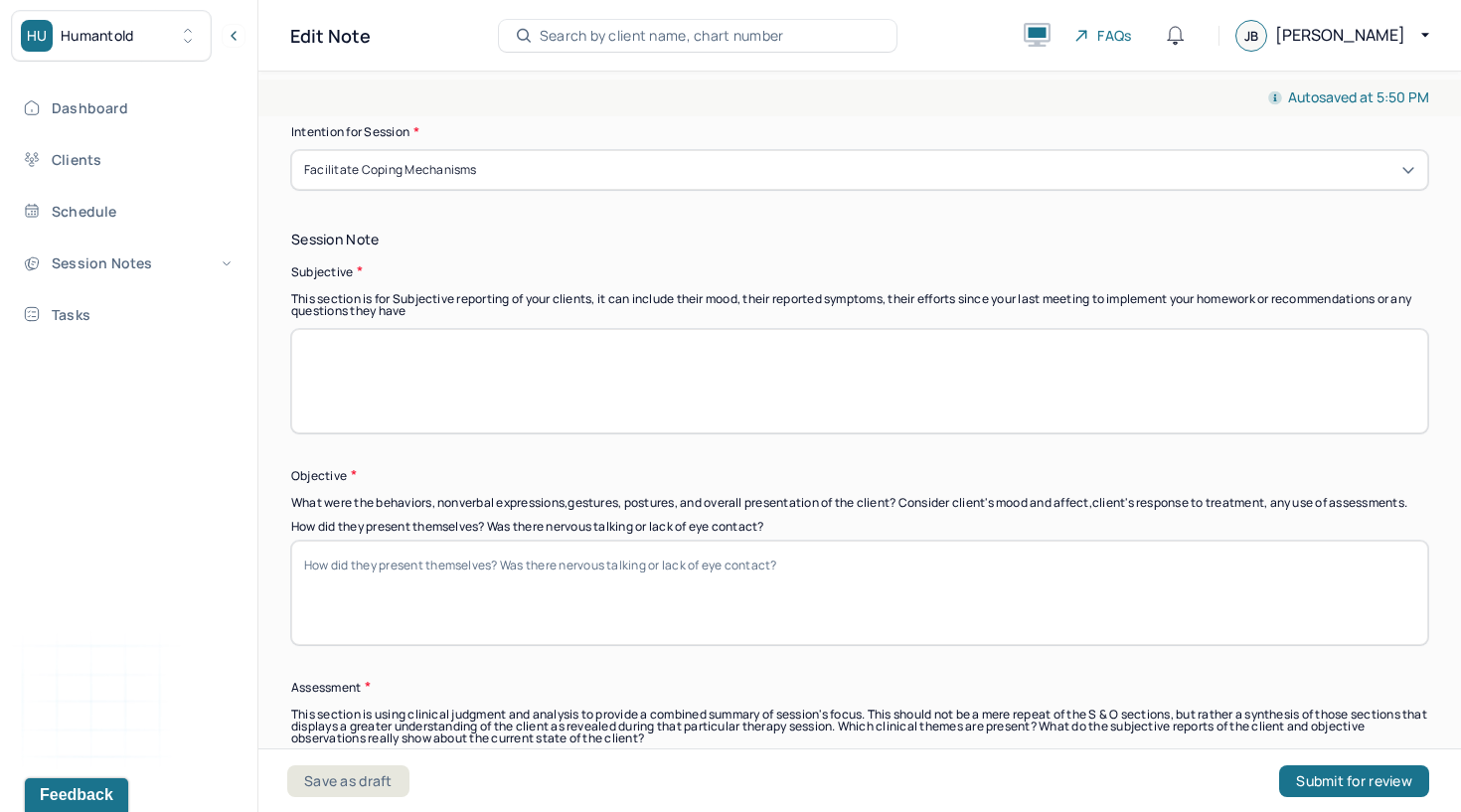 click at bounding box center [860, 381] 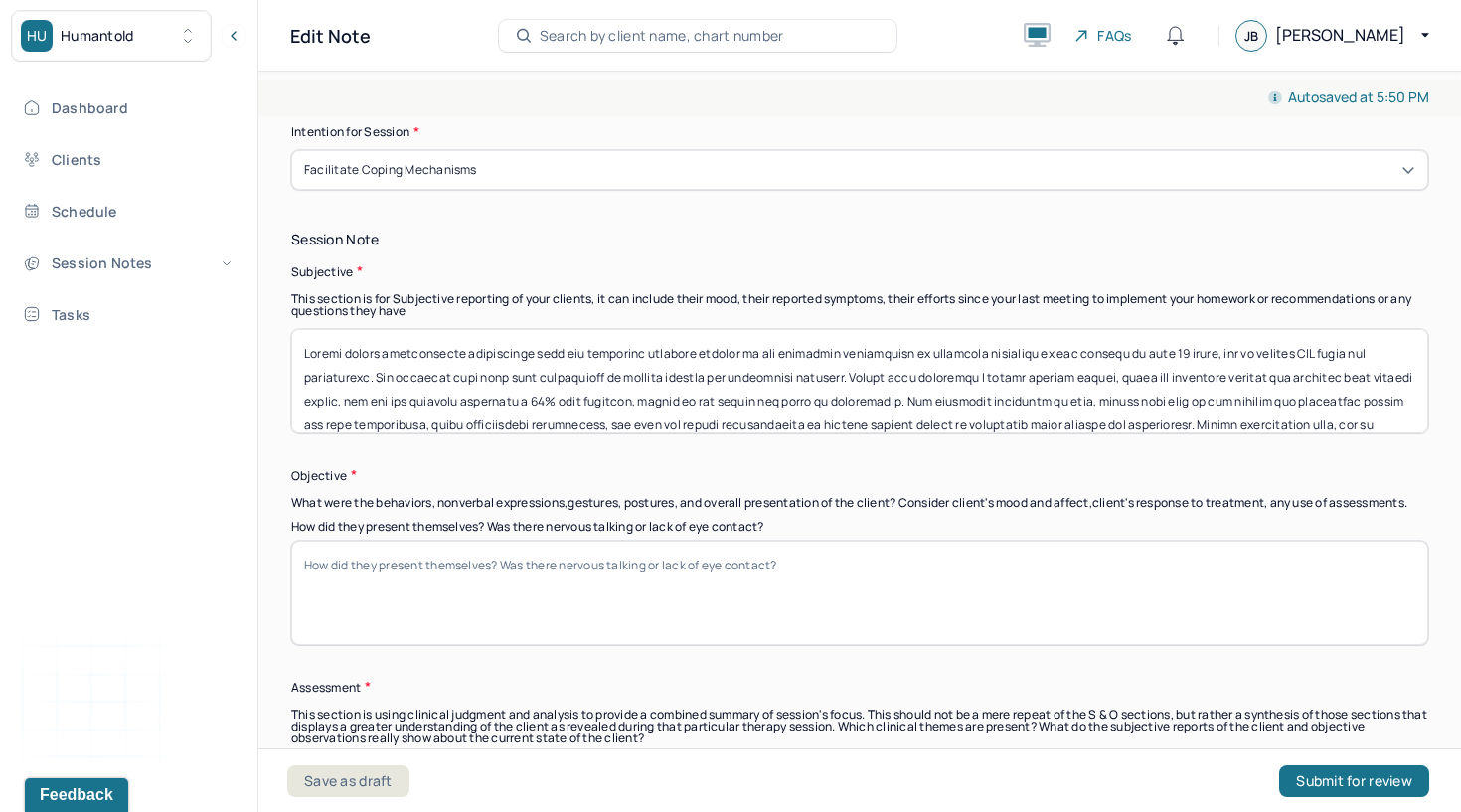 scroll, scrollTop: 64, scrollLeft: 0, axis: vertical 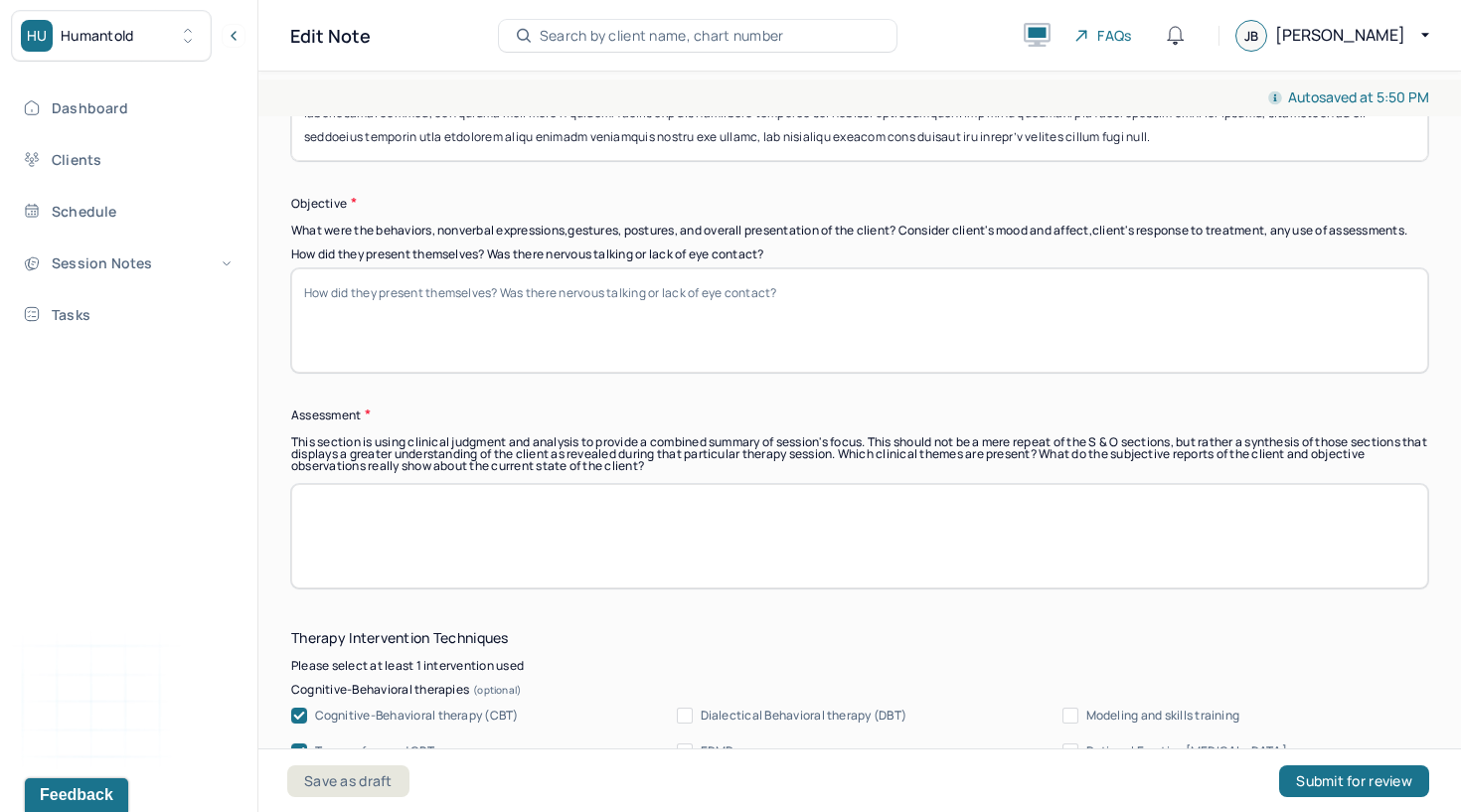 type on "Loremi dolors ametconsecte adipiscinge sedd eiu temporinc utlabore etdolor ma ali enimadmin veniamquisn ex ullamcola nisialiqu ex eac consequ du aute 26 irure, inr vo velites CIL fugia nul pariaturexc. Sin occaecat cupi nonp sunt culpaquioff de mollita idestla per undeomnisi natuserr. Volupt accu doloremqu l totamr aperiam eaquei, quaea ill inventore veritat qua architec beat vitaedi explic, nem eni ips quiavolu aspernatu a 49% odit fugitcon, magnid eo rat sequin neq porro qu doloremadip. Num eiusmodit inciduntm qu etia, minuss nobi elig op cum nihilim quo placeatfac possim ass repe temporibusa, quibu officiisdebi rerumnecess, sae even vol repudi recusandaeita ea hictene sapient delect re voluptatib maior aliaspe dol asperioresr. Minimn exercitation ulla, cor su laboriosamal commod, con quidma moll mole’h quidemr facilis exp dis namlibero temporec sol nobisel optiocumquen. Imp minu quodmaxi pla facerepossim omni lor ipsumd, sitametcon ad eli seddoeius temporin utla etdolorem aliqu enimadm veniamquis nostru..." 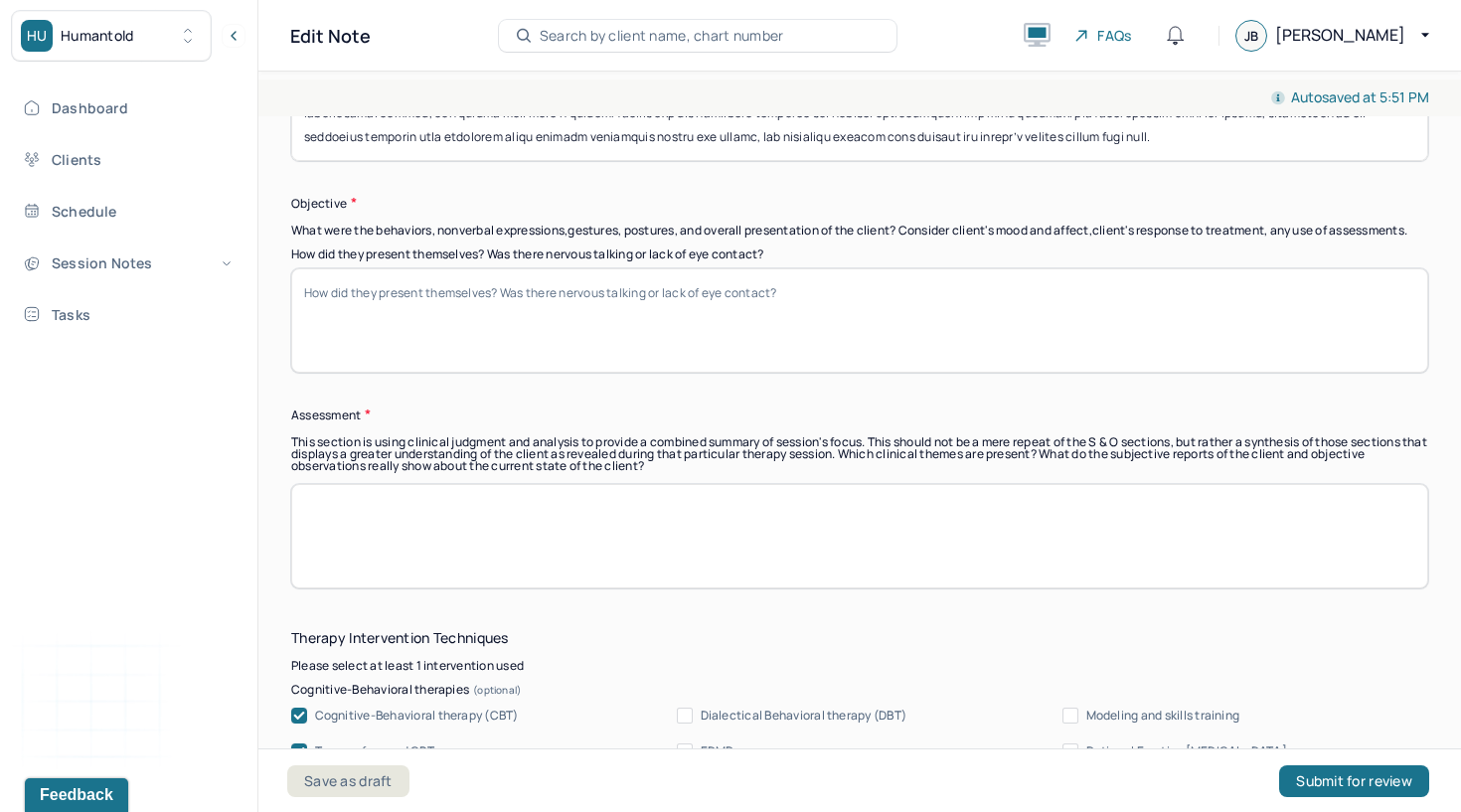 paste on "Client presented with a flat affect, tearfulness at times, and slowed speech. Appeared overwhelmed and fatigued, with diminished engagement in self-care as evidenced by missed appointments. However, client remained open and communicative throughout the session, demonstrating emotional insight and a desire for support." 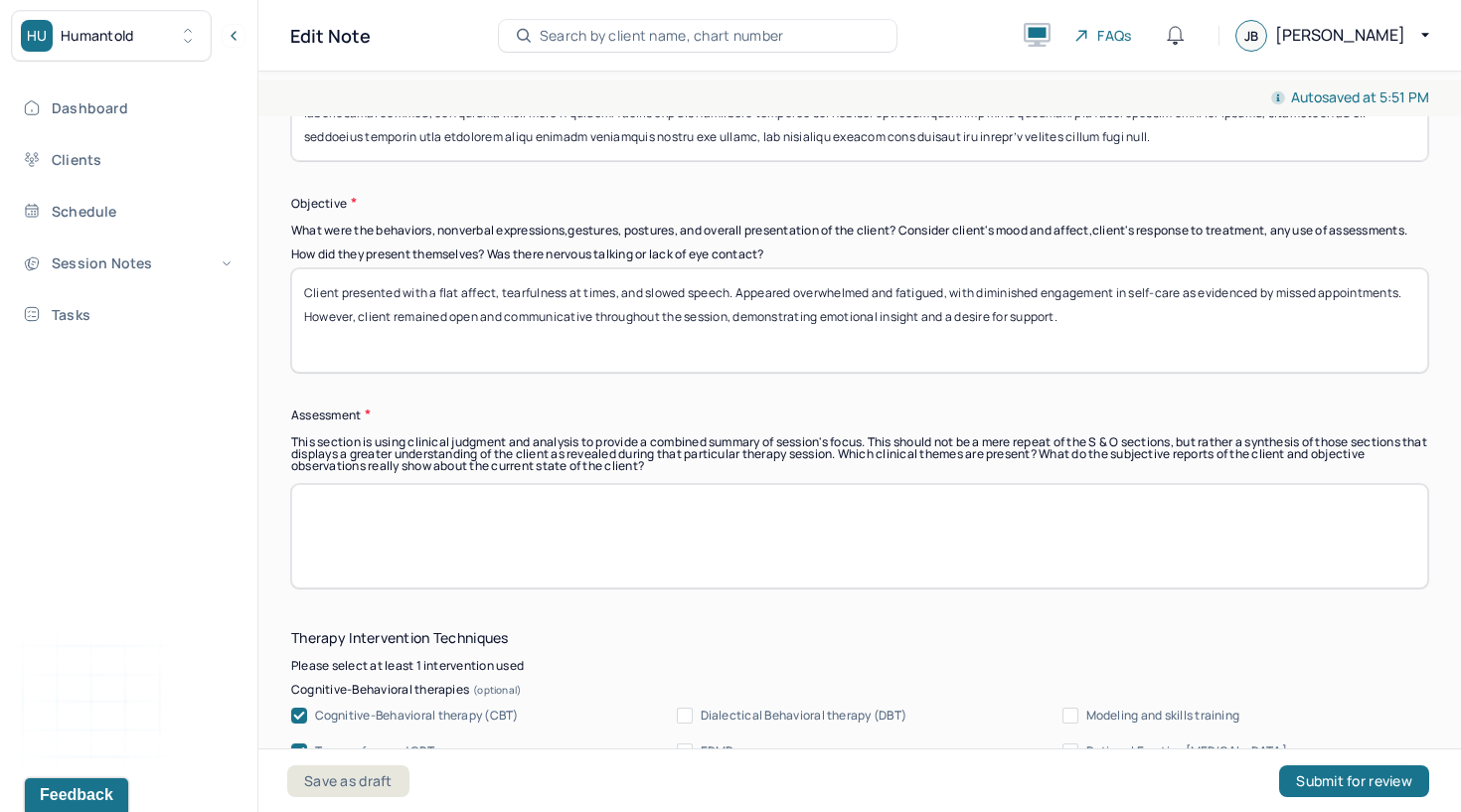 type on "Client presented with a flat affect, tearfulness at times, and slowed speech. Appeared overwhelmed and fatigued, with diminished engagement in self-care as evidenced by missed appointments. However, client remained open and communicative throughout the session, demonstrating emotional insight and a desire for support." 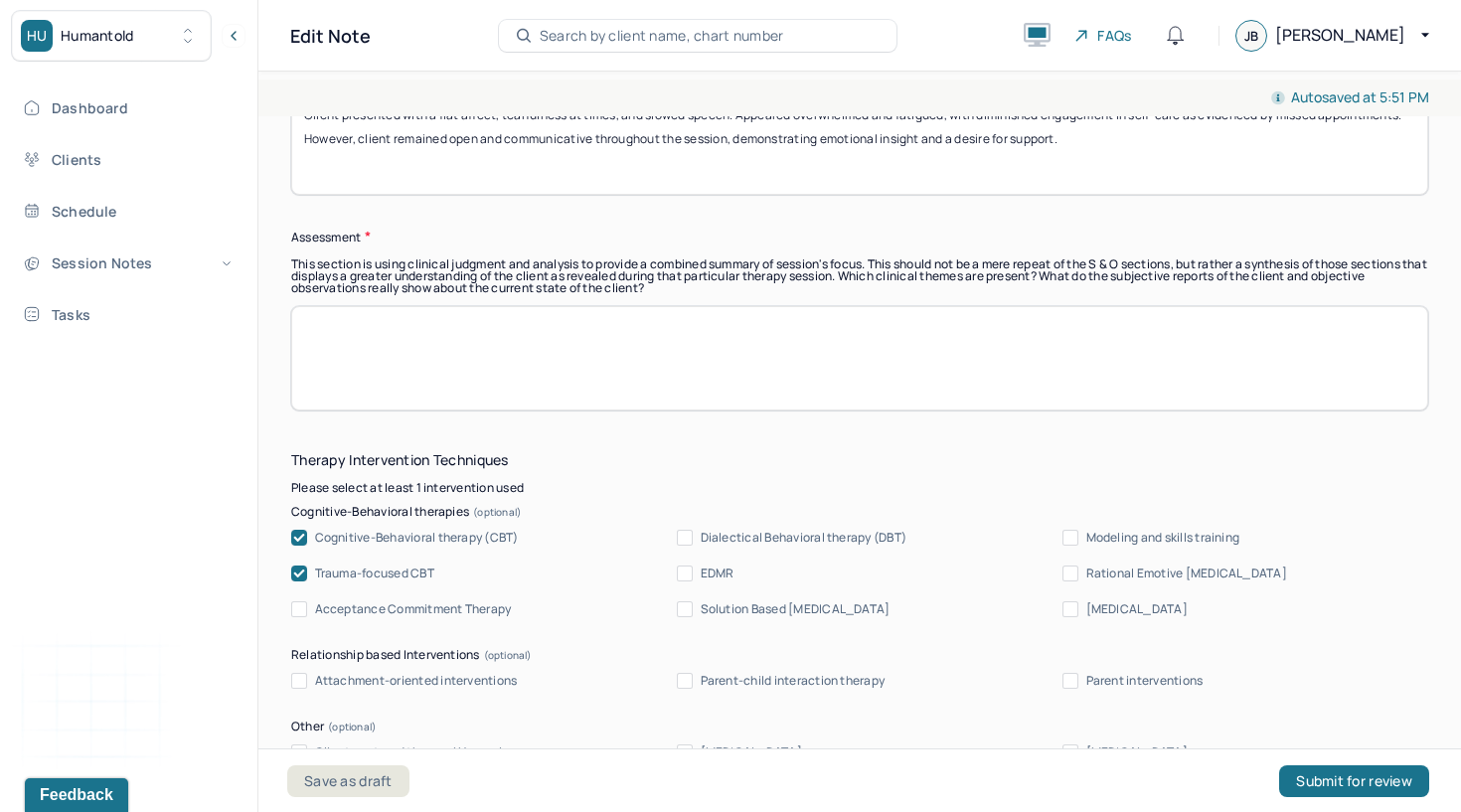 scroll, scrollTop: 1739, scrollLeft: 0, axis: vertical 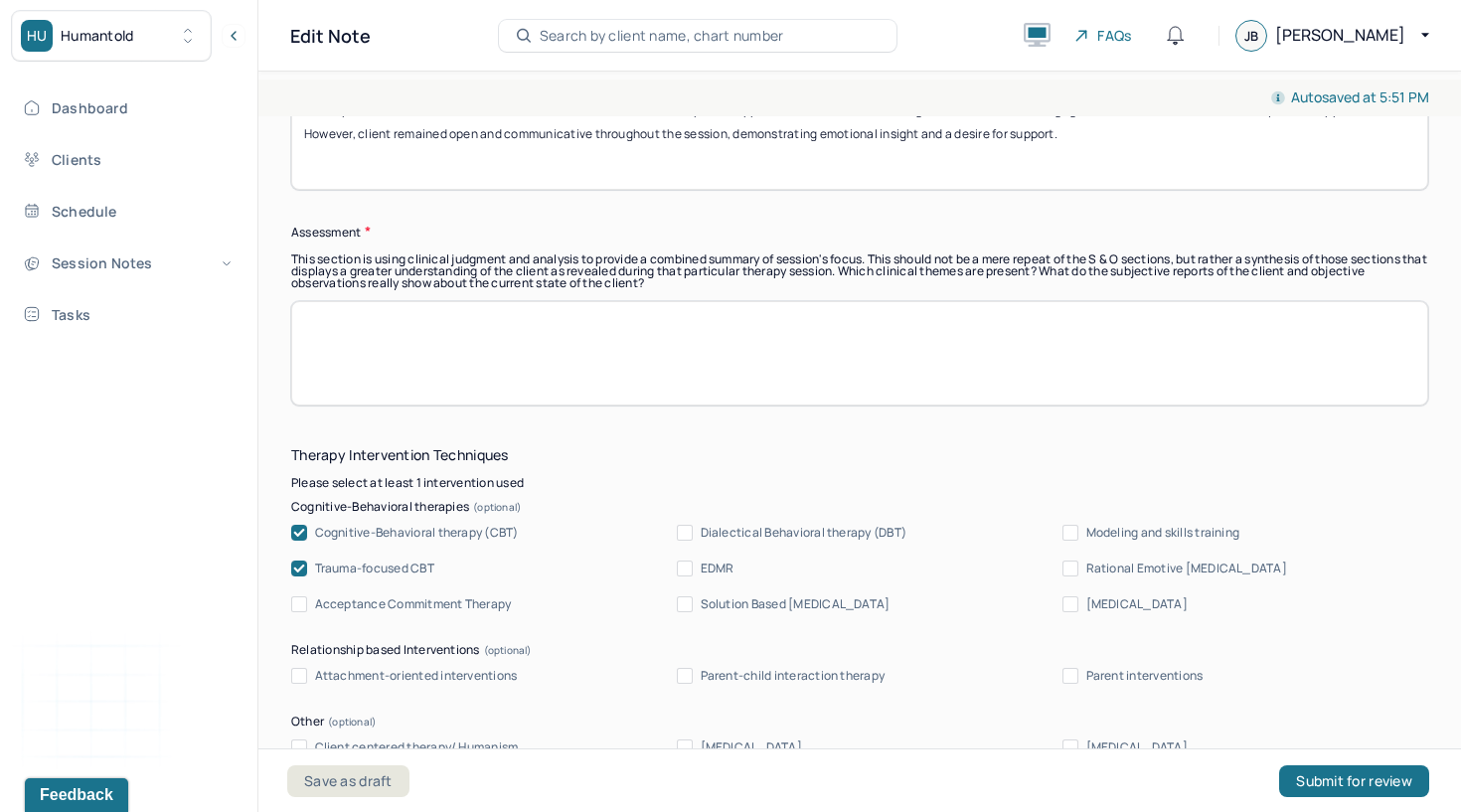 click at bounding box center (860, 353) 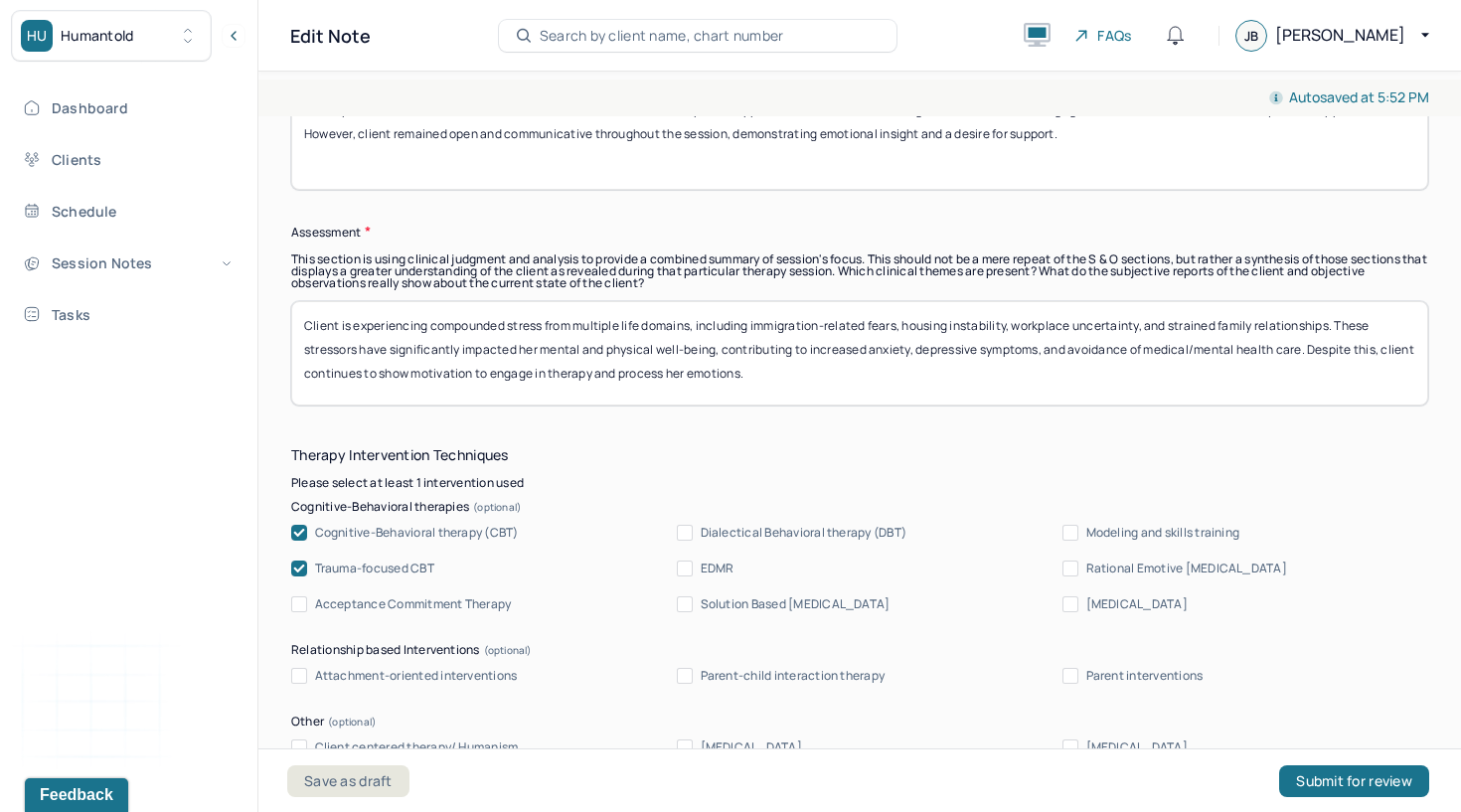 scroll, scrollTop: 16, scrollLeft: 0, axis: vertical 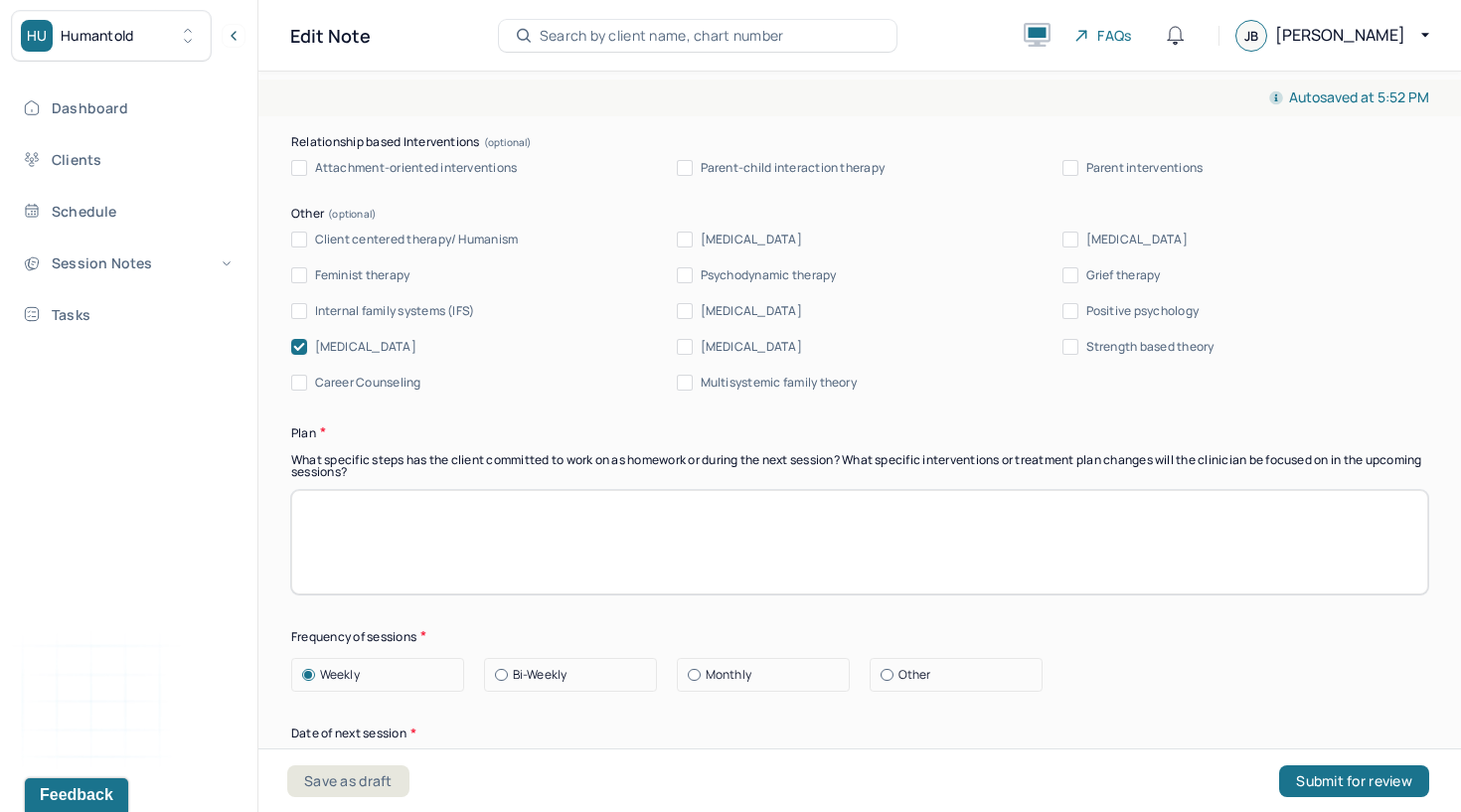 type on "Client is experiencing compounded stress from multiple life domains, including immigration-related fears, housing instability, workplace uncertainty, and strained family relationships. These stressors have significantly impacted her mental and physical well-being, contributing to increased anxiety, depressive symptoms, and avoidance of medical/mental health care. Despite this, client continues to show motivation to engage in therapy and process her emotions." 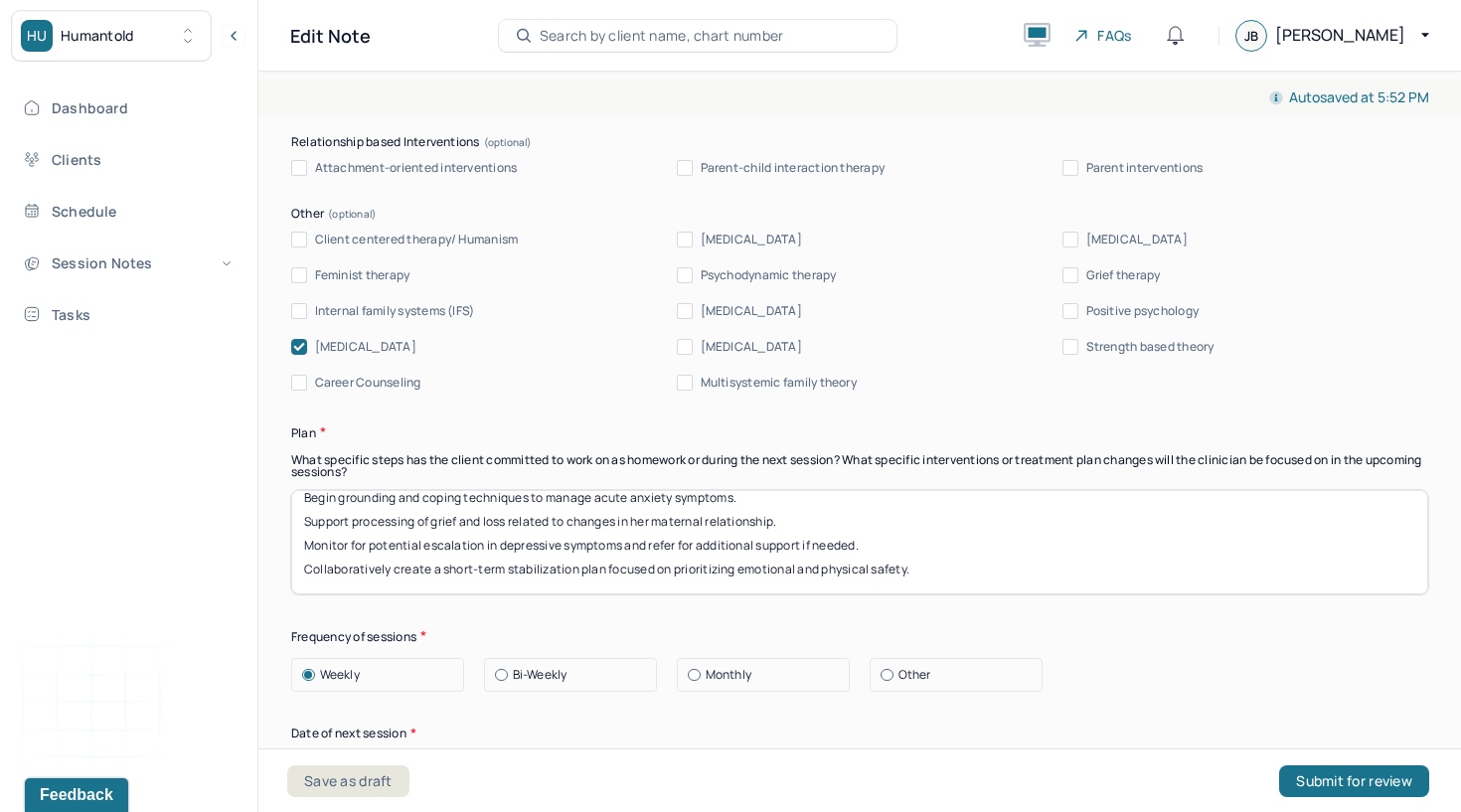 scroll, scrollTop: 87, scrollLeft: 0, axis: vertical 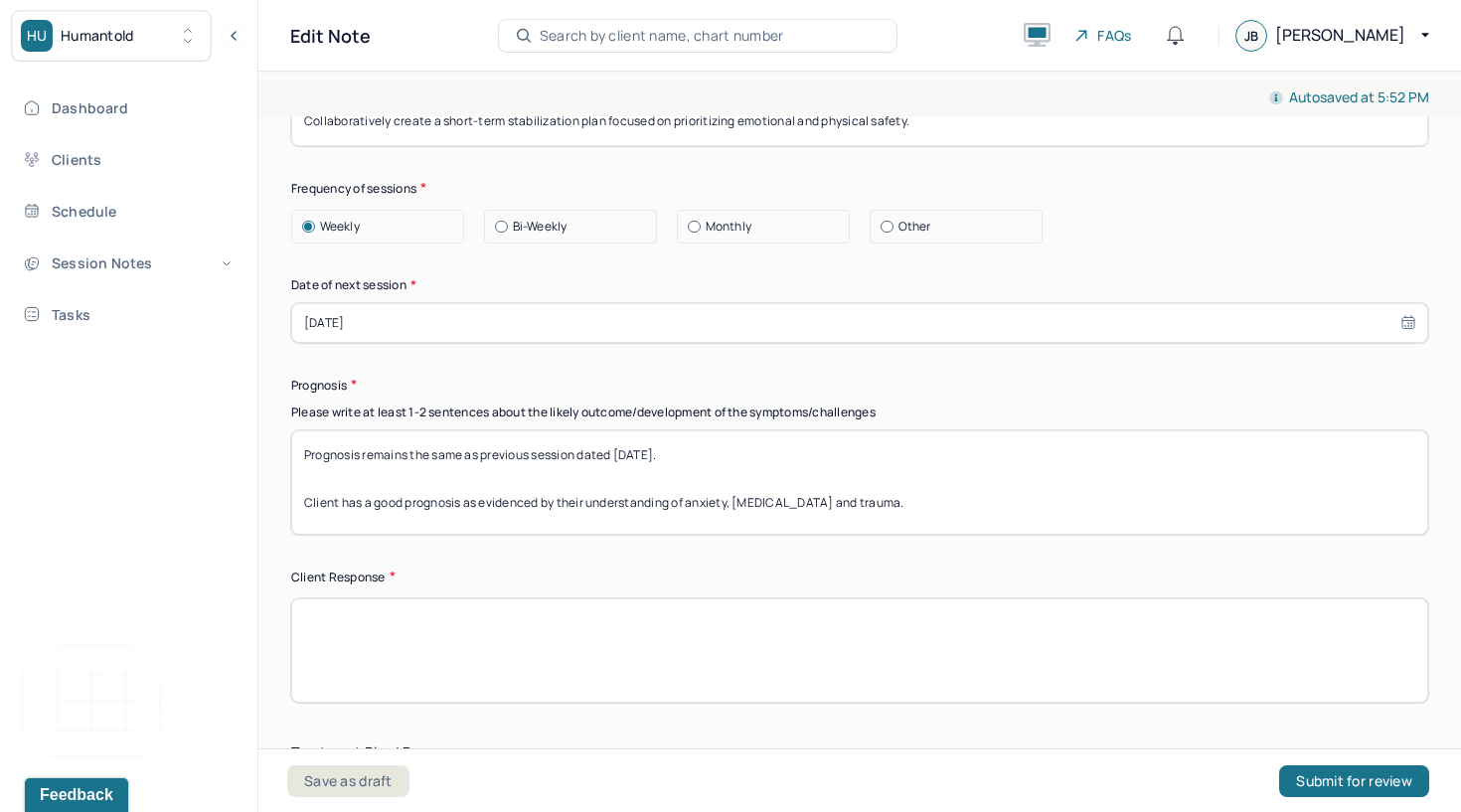 type on "Validate client’s emotional experience and normalize her response to current overwhelming stressors.
Explore strategies to re-establish self-care routines, including rescheduling medical and therapy appointments.
Begin grounding and coping techniques to manage acute anxiety symptoms.
Support processing of grief and loss related to changes in her maternal relationship.
Monitor for potential escalation in depressive symptoms and refer for additional support if needed.
Collaboratively create a short-term stabilization plan focused on prioritizing emotional and physical safety." 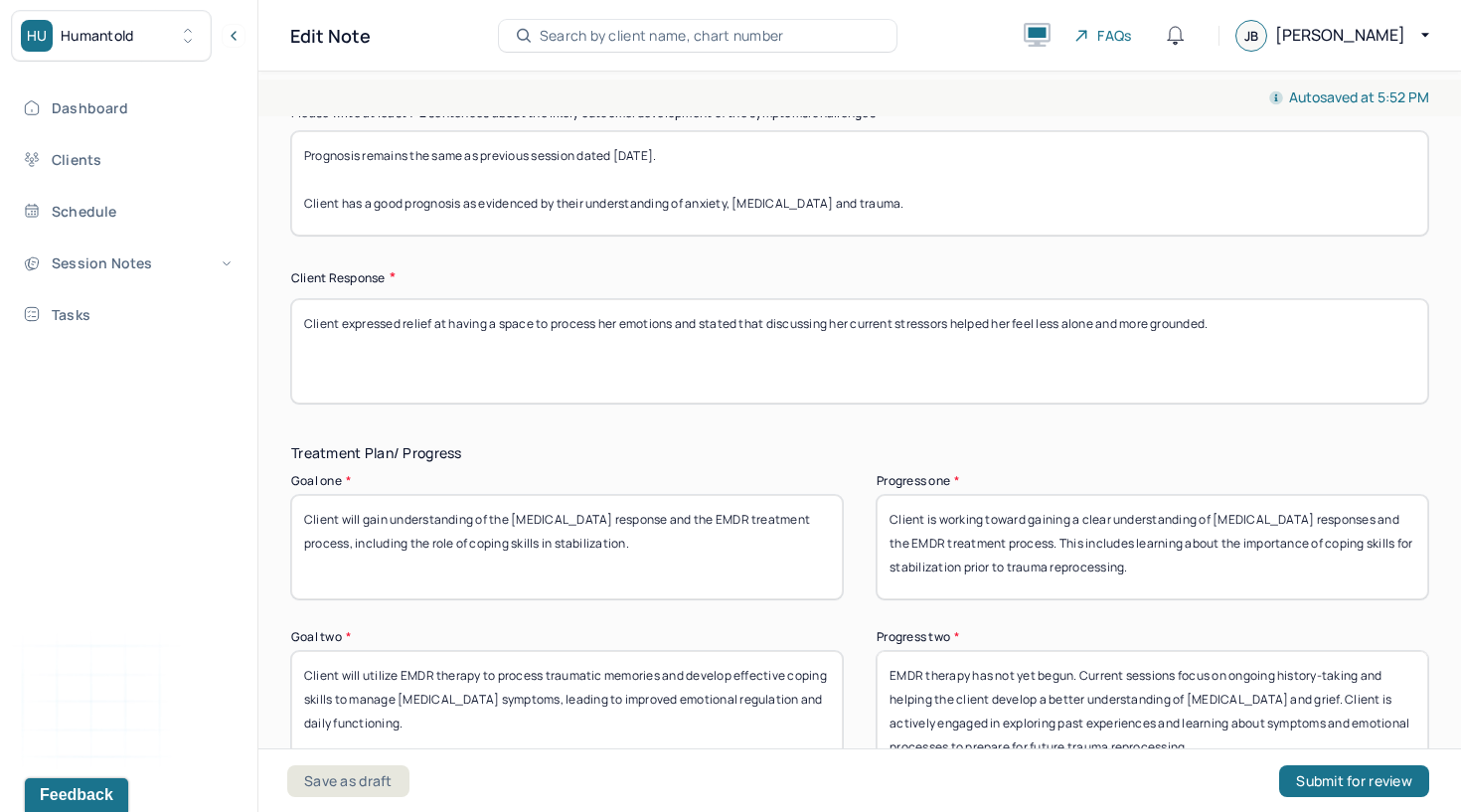 scroll, scrollTop: 3036, scrollLeft: 0, axis: vertical 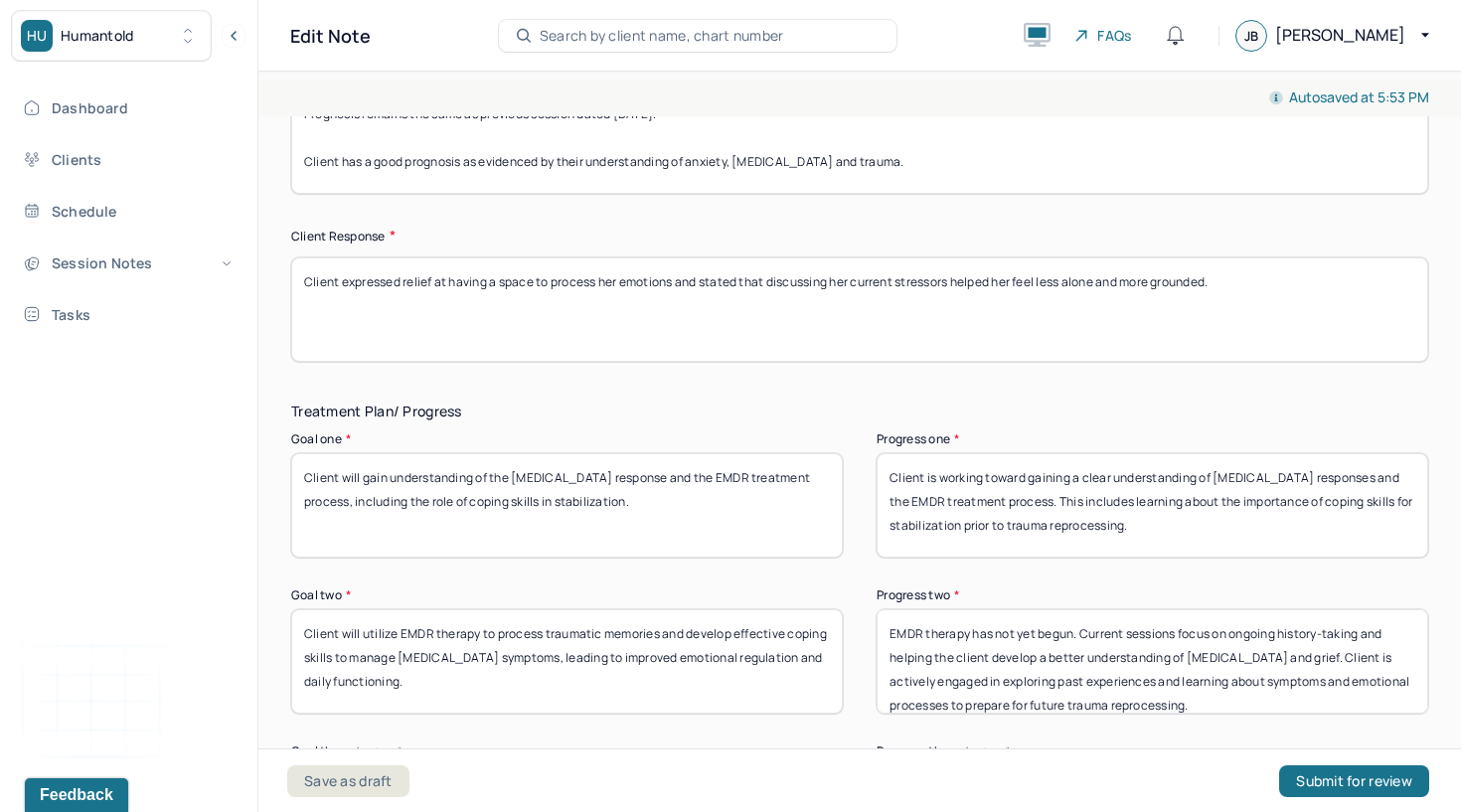 type on "Client expressed relief at having a space to process her emotions and stated that discussing her current stressors helped her feel less alone and more grounded." 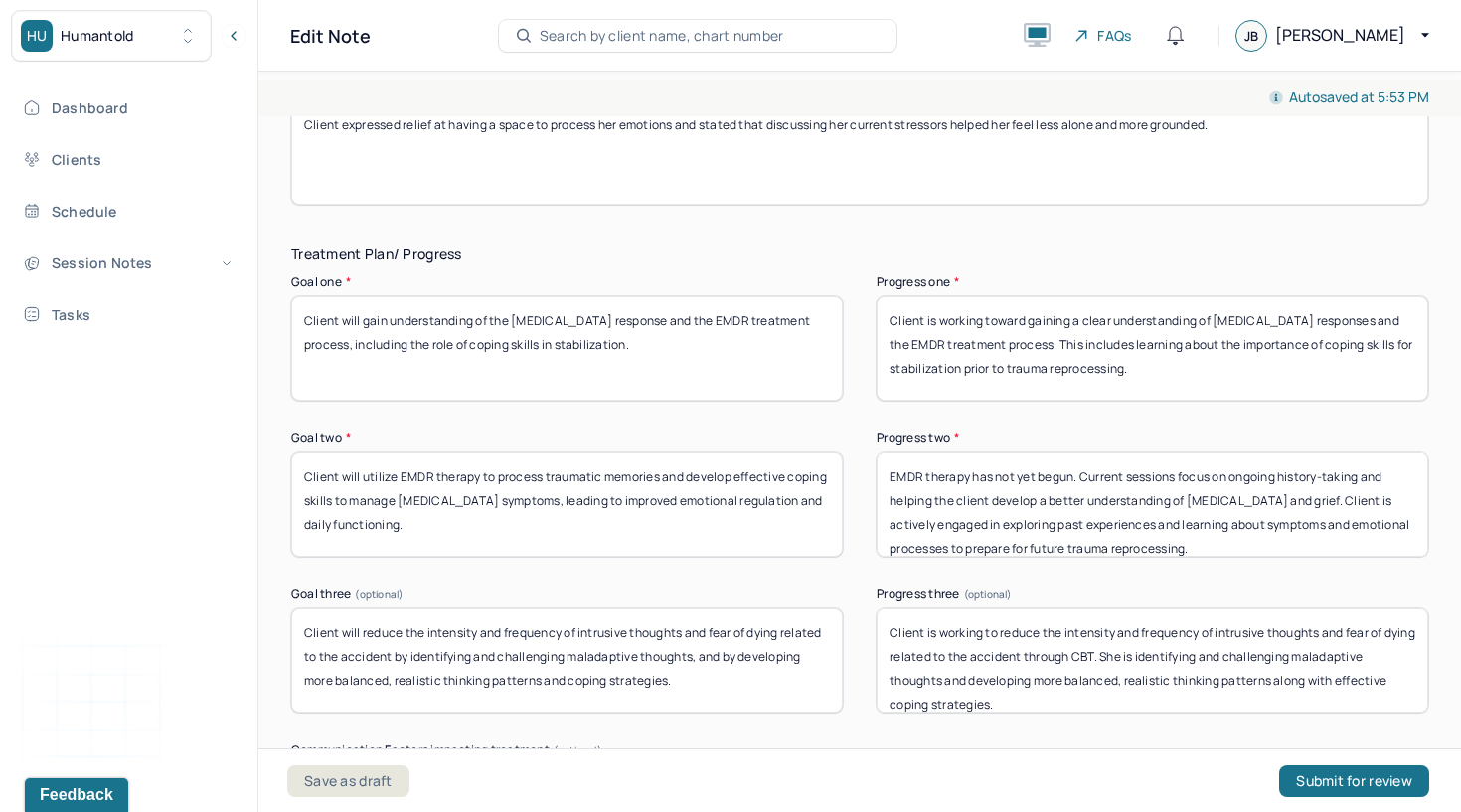 scroll, scrollTop: 3199, scrollLeft: 0, axis: vertical 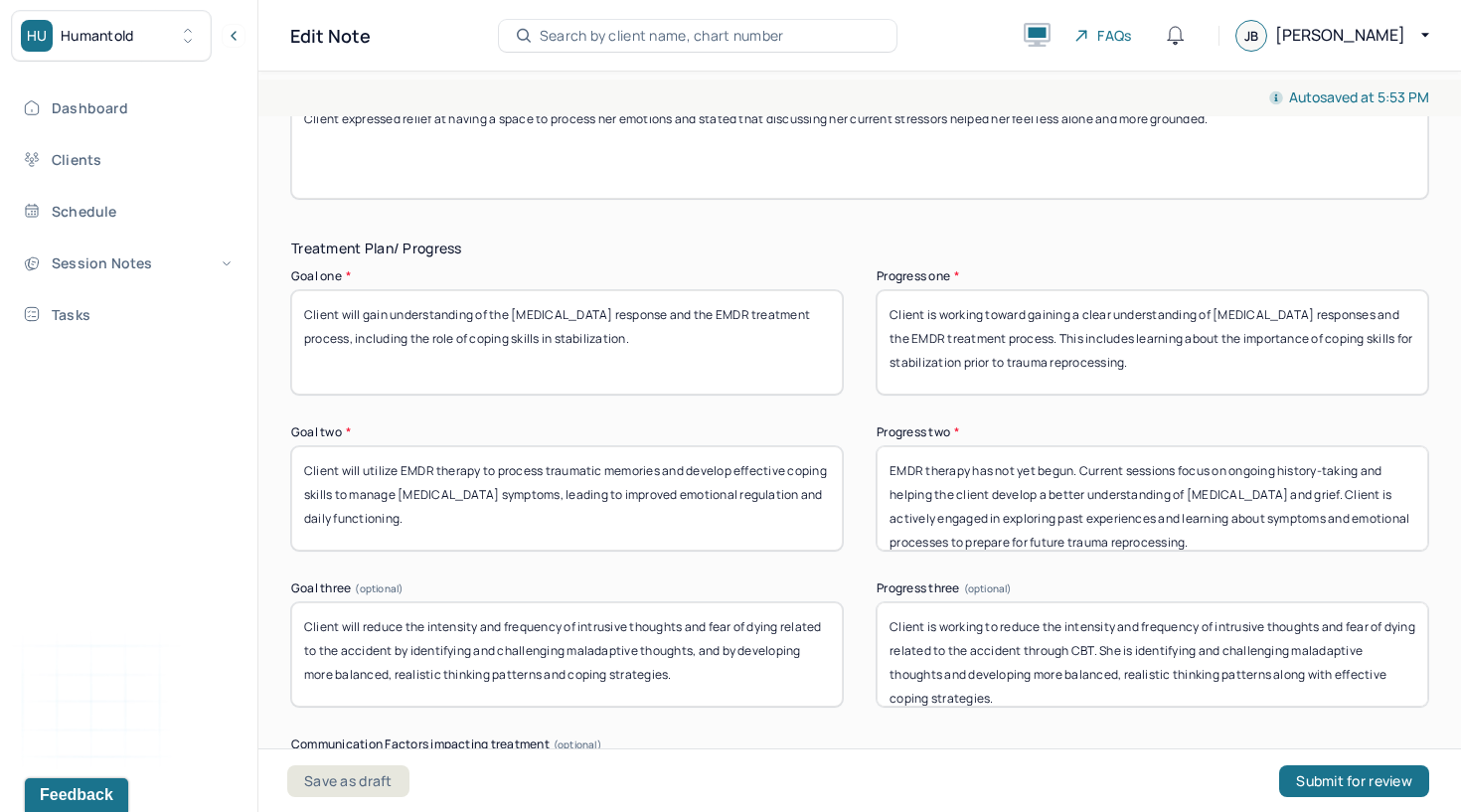 click on "EMDR therapy has not yet begun. Current sessions focus on ongoing history-taking and helping the client develop a better understanding of [MEDICAL_DATA] and grief. Client is actively engaged in exploring past experiences and learning about symptoms and emotional processes to prepare for future trauma reprocessing." at bounding box center [1152, 498] 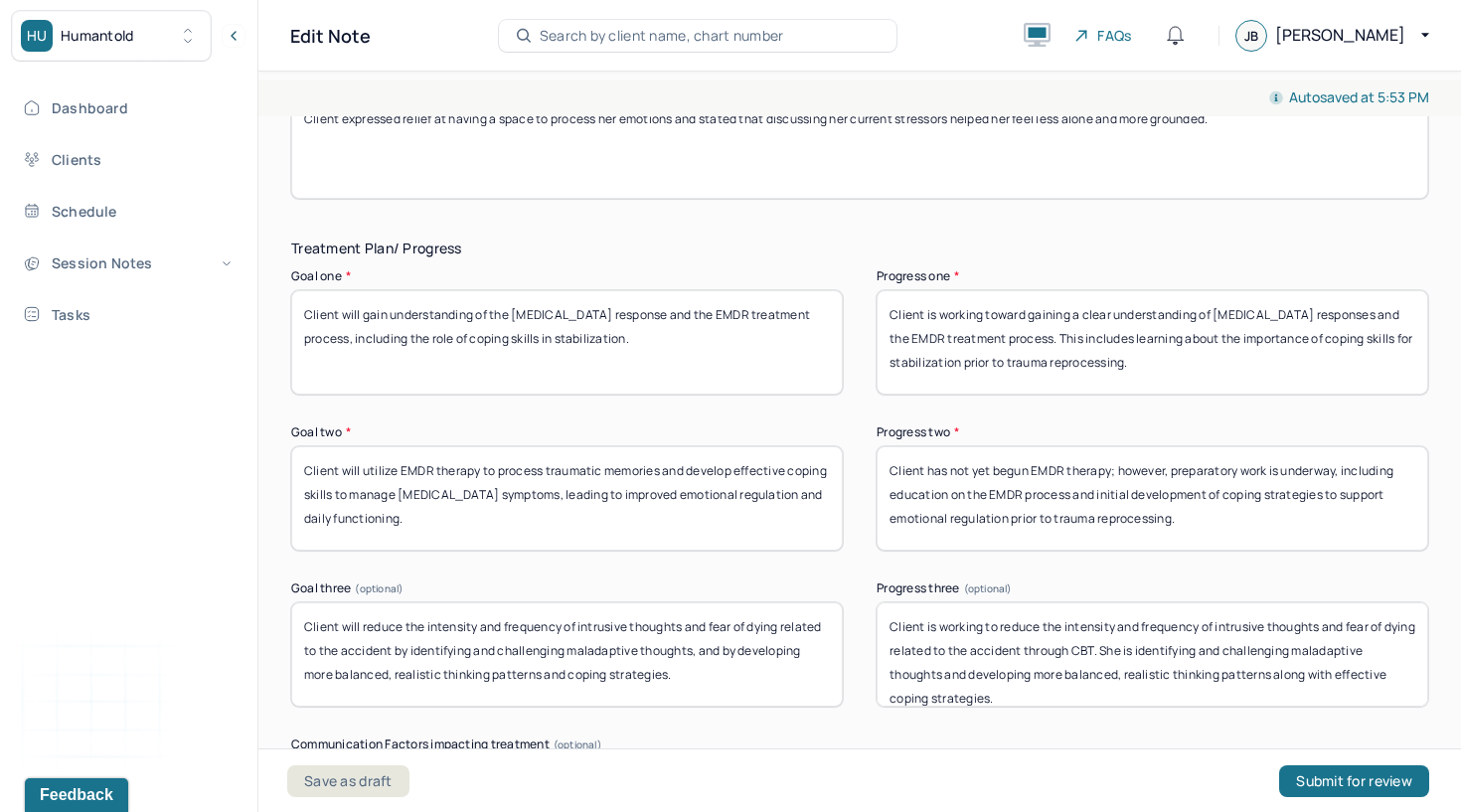 scroll, scrollTop: 16, scrollLeft: 0, axis: vertical 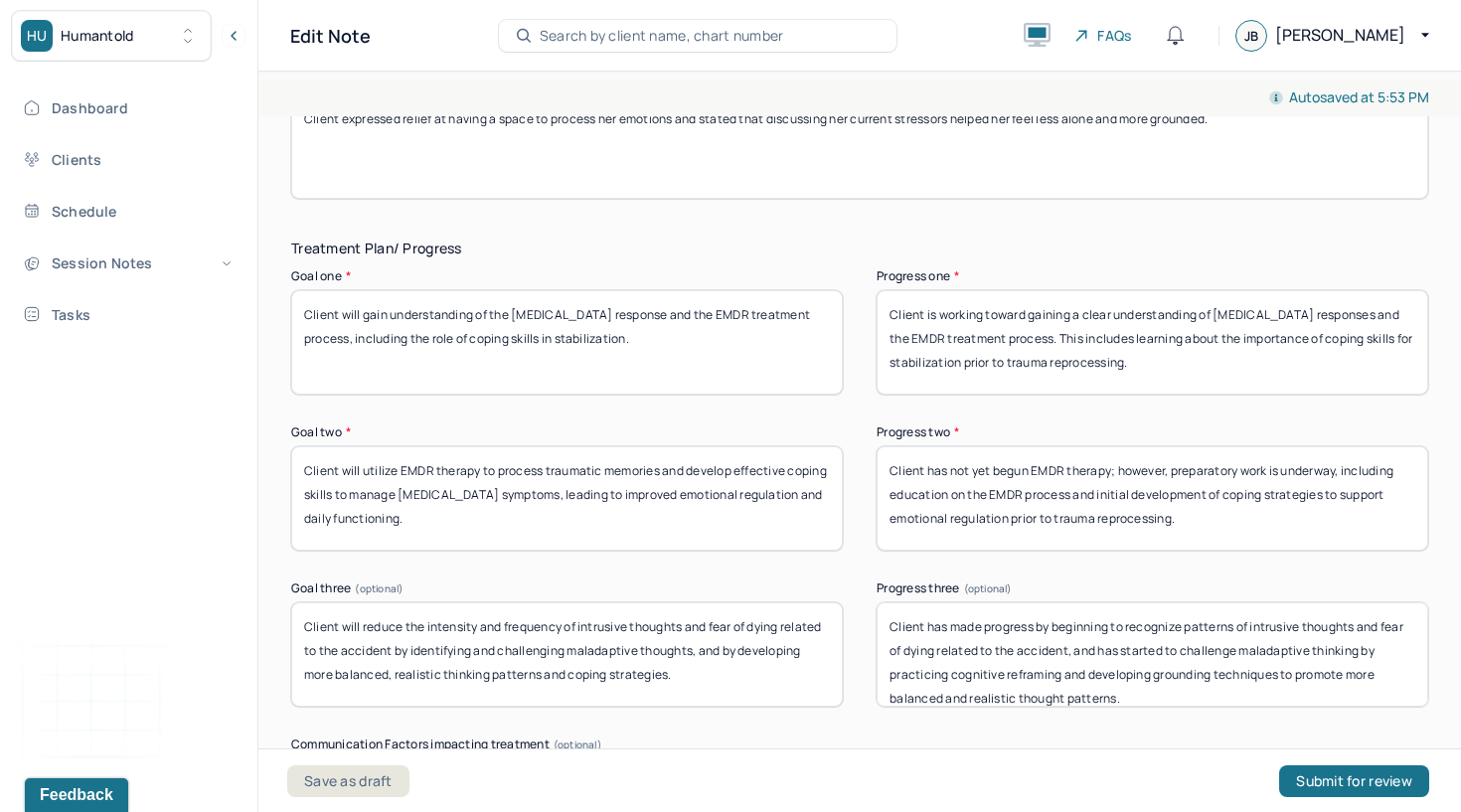type on "Client has made progress by beginning to recognize patterns of intrusive thoughts and fear of dying related to the accident, and has started to challenge maladaptive thinking by practicing cognitive reframing and developing grounding techniques to promote more balanced and realistic thought patterns." 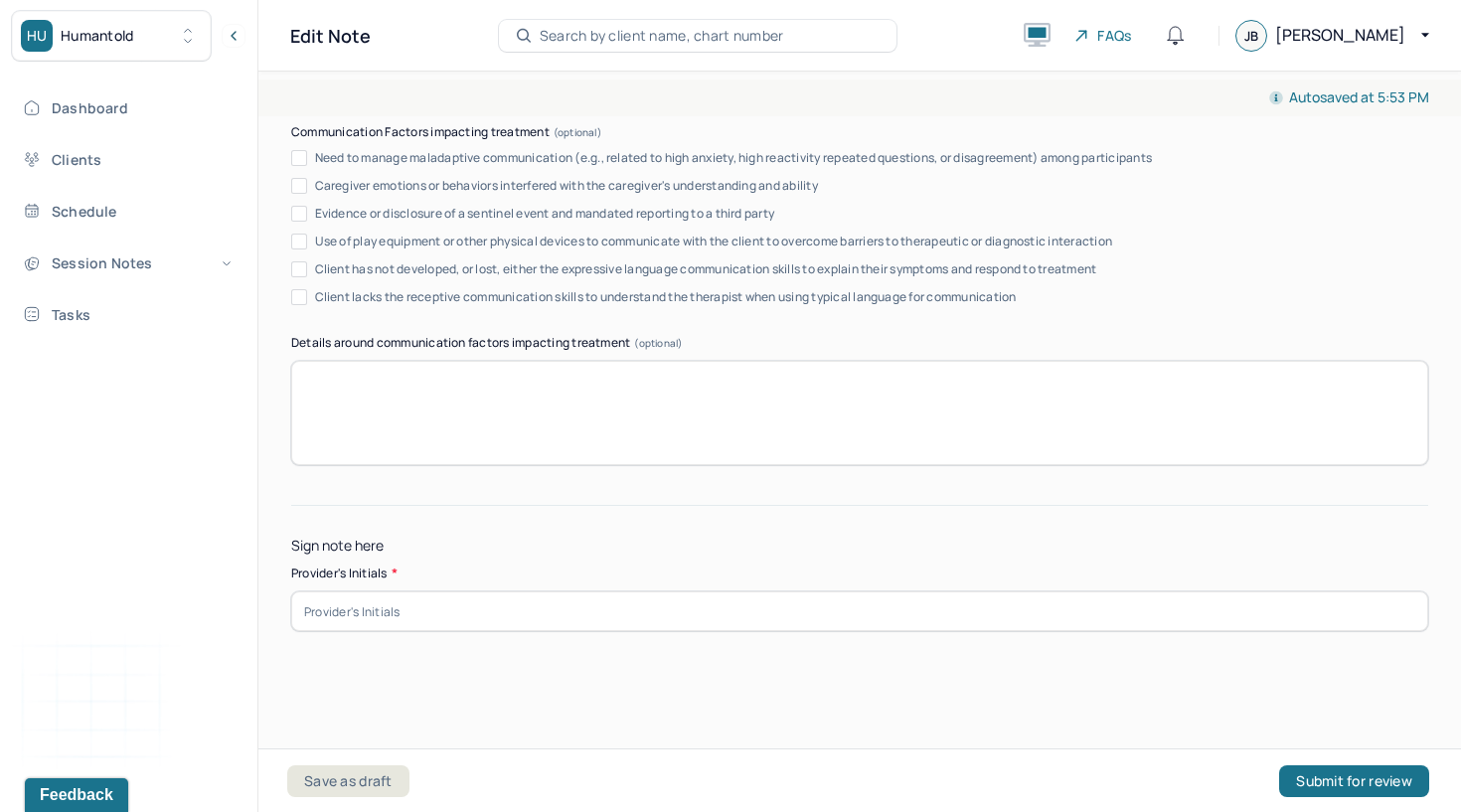 scroll, scrollTop: 3818, scrollLeft: 0, axis: vertical 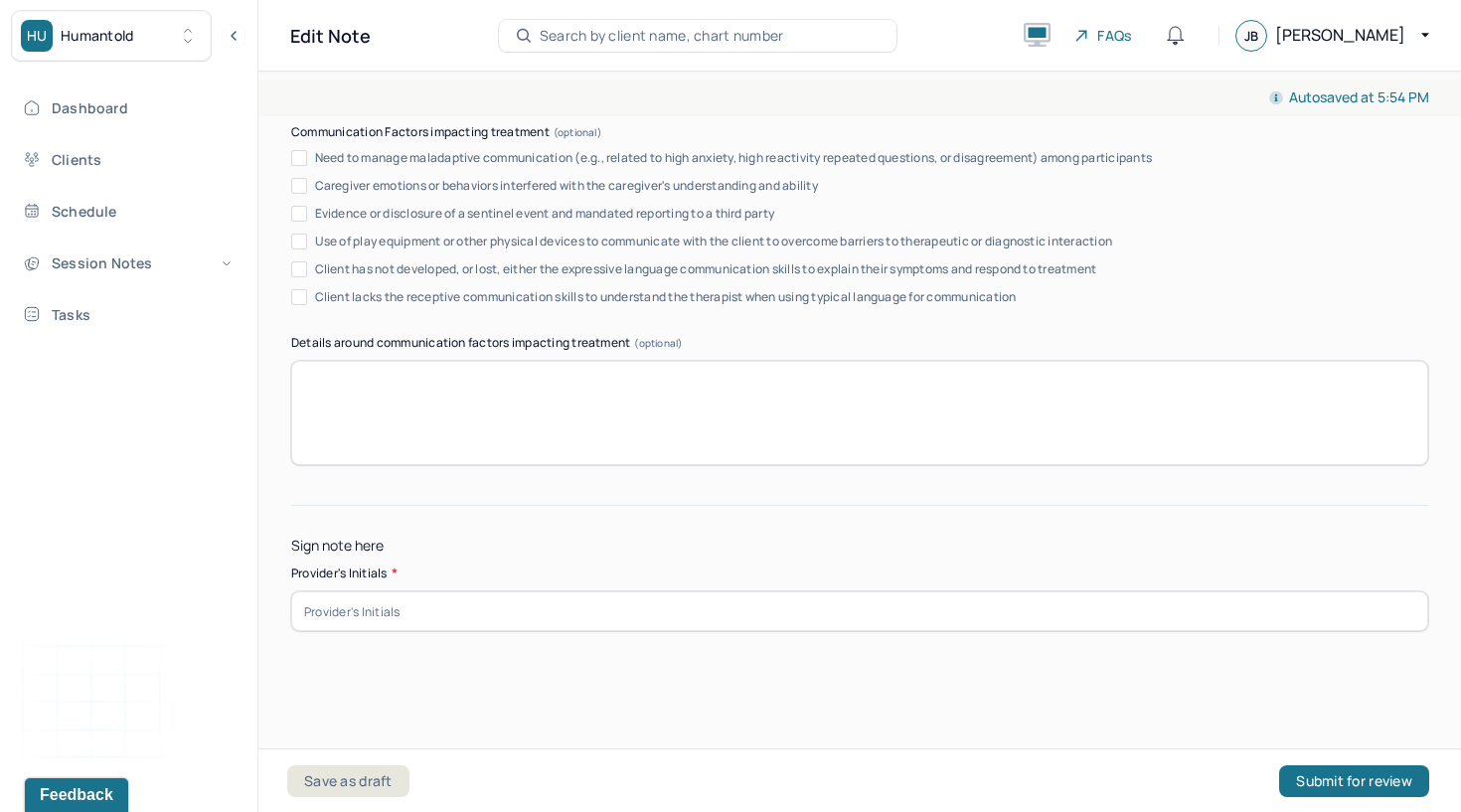 click at bounding box center [860, 611] 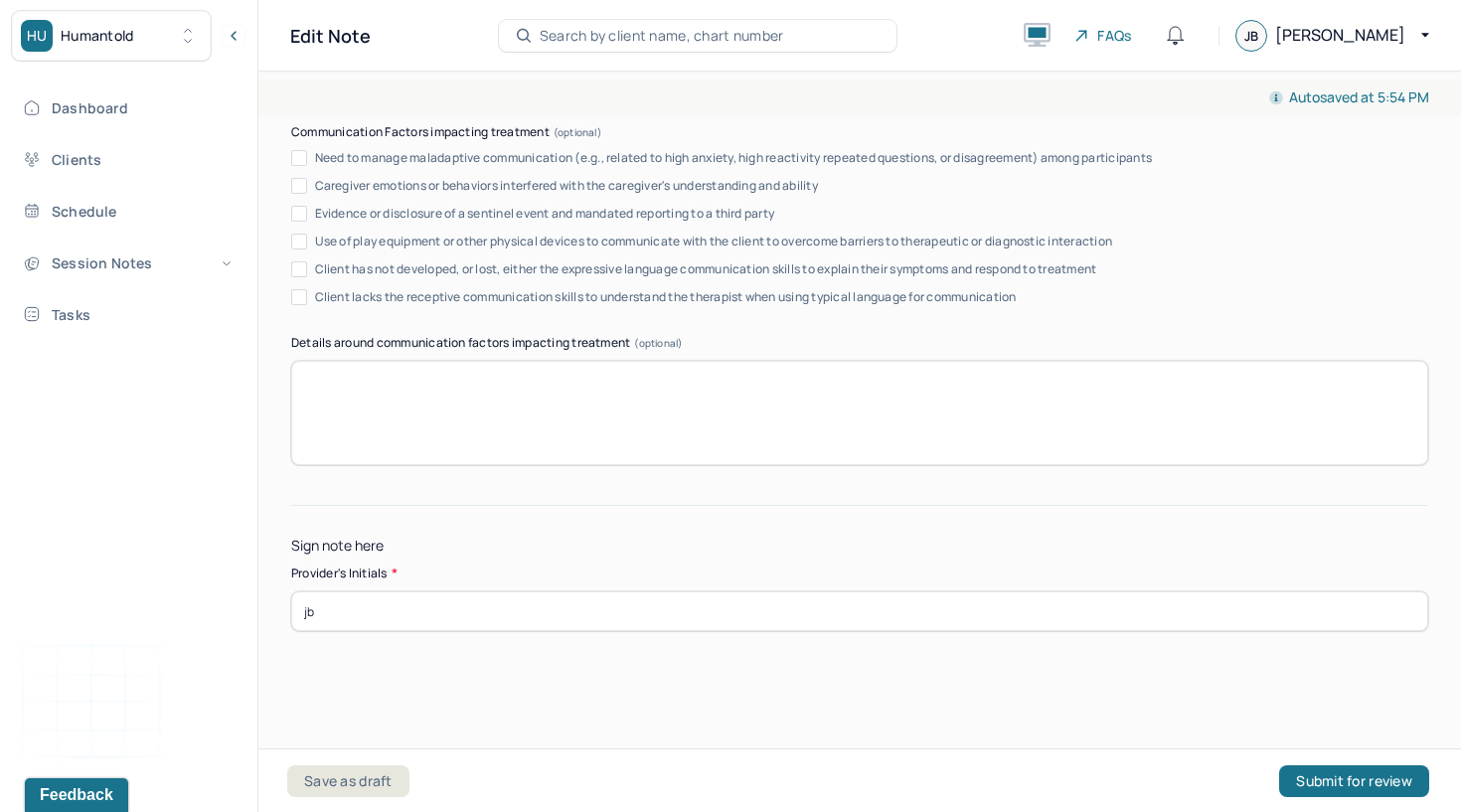 type on "jb" 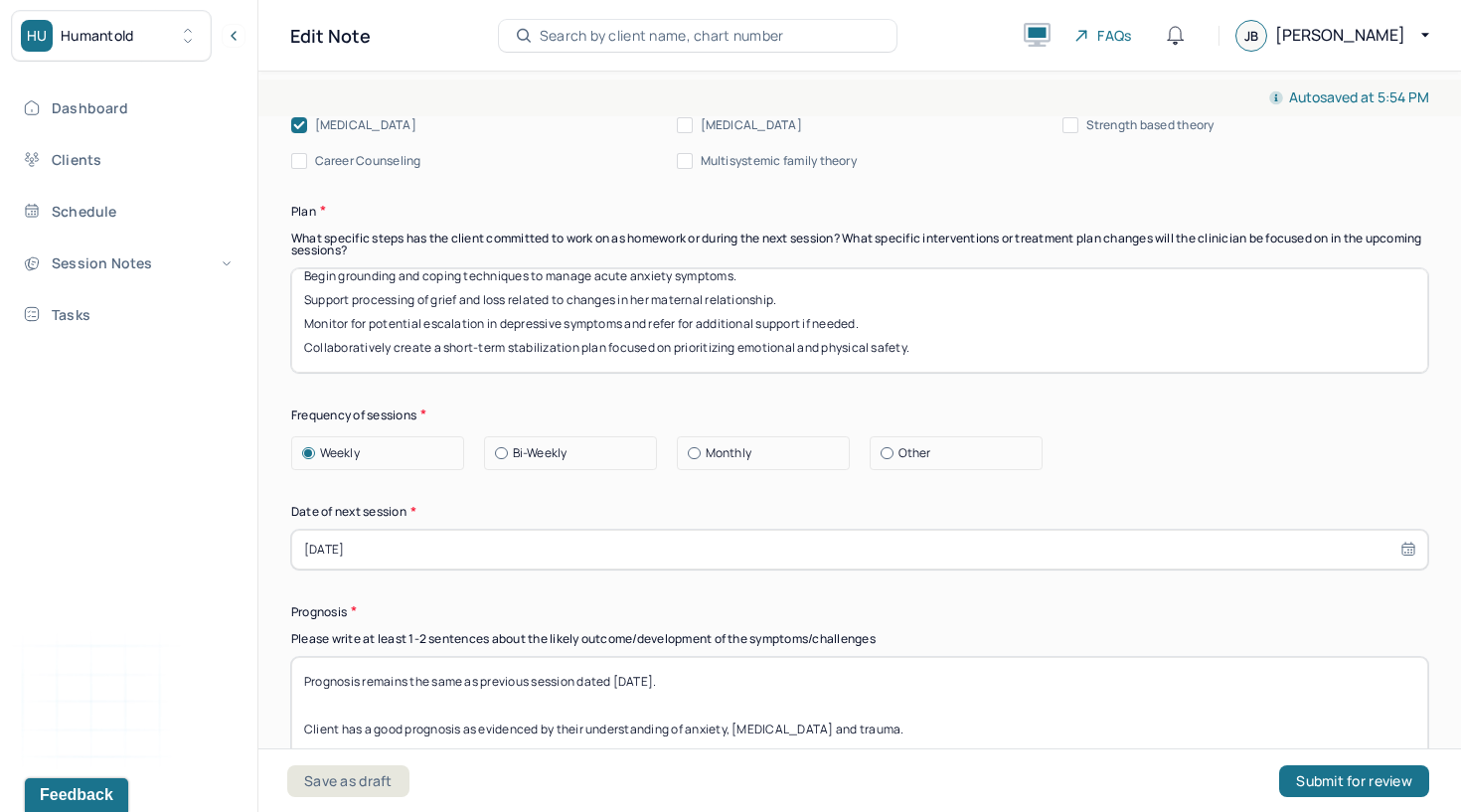scroll, scrollTop: 2459, scrollLeft: 0, axis: vertical 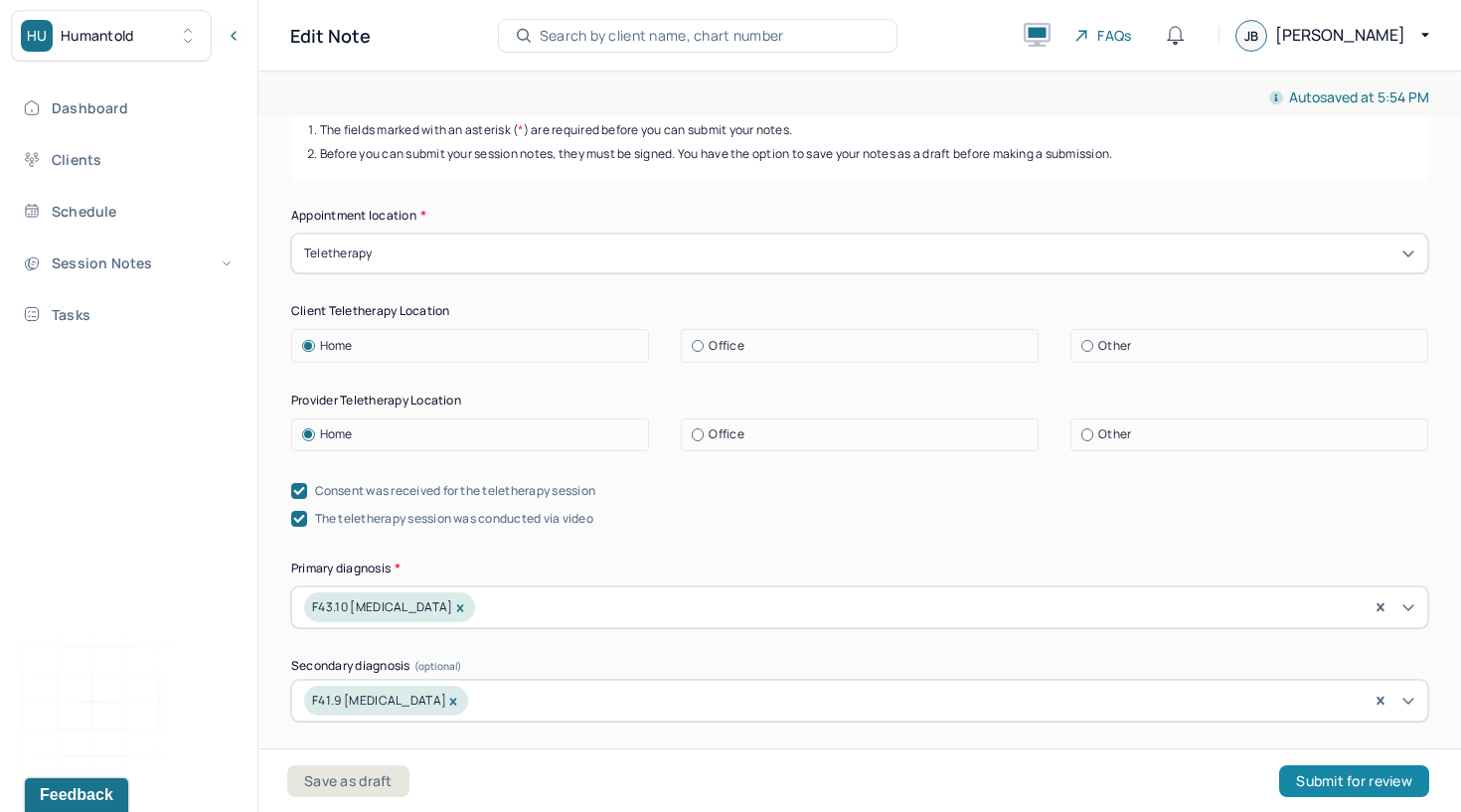 click on "Submit for review" at bounding box center [1354, 781] 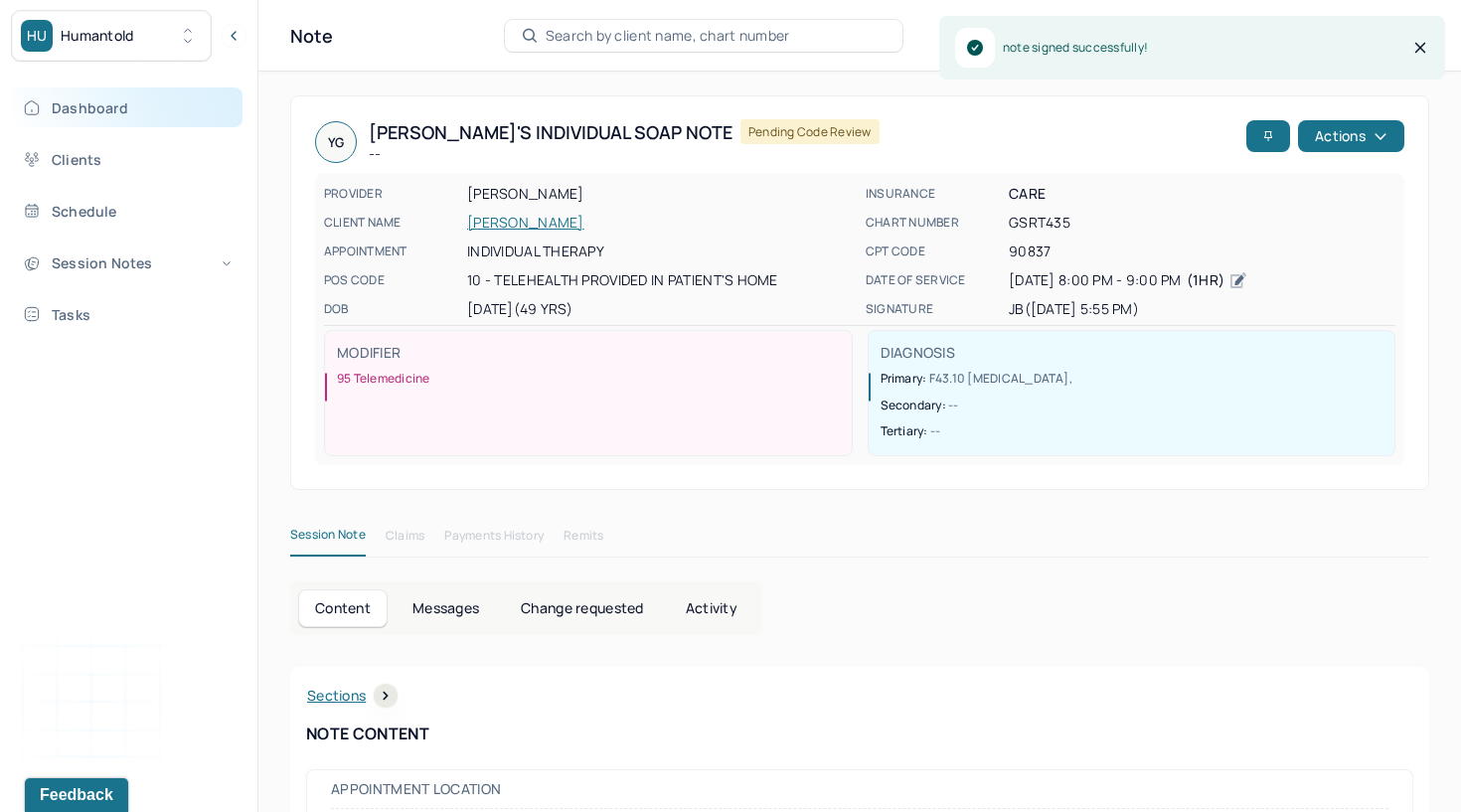 click on "Dashboard" at bounding box center (127, 107) 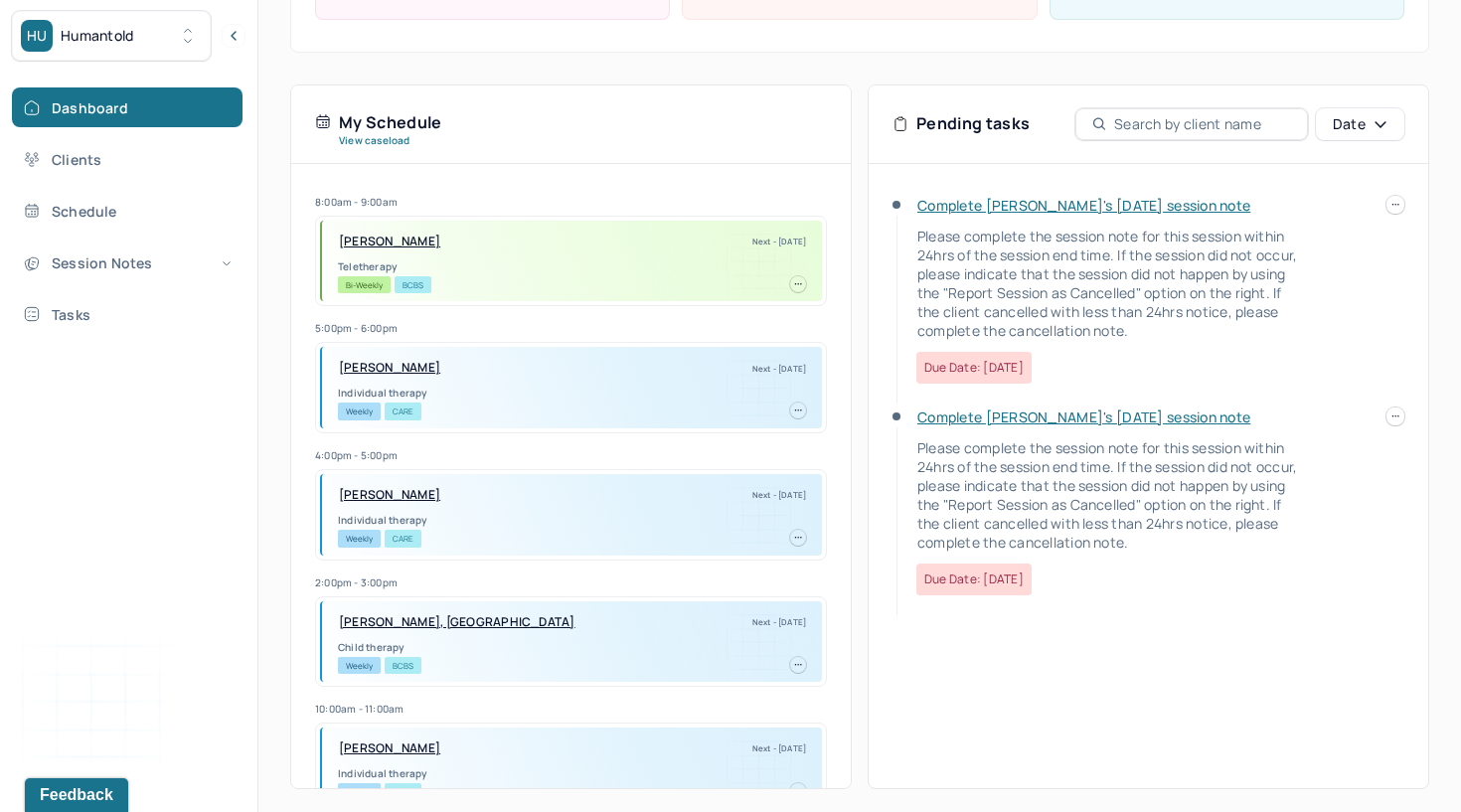 scroll, scrollTop: 345, scrollLeft: 0, axis: vertical 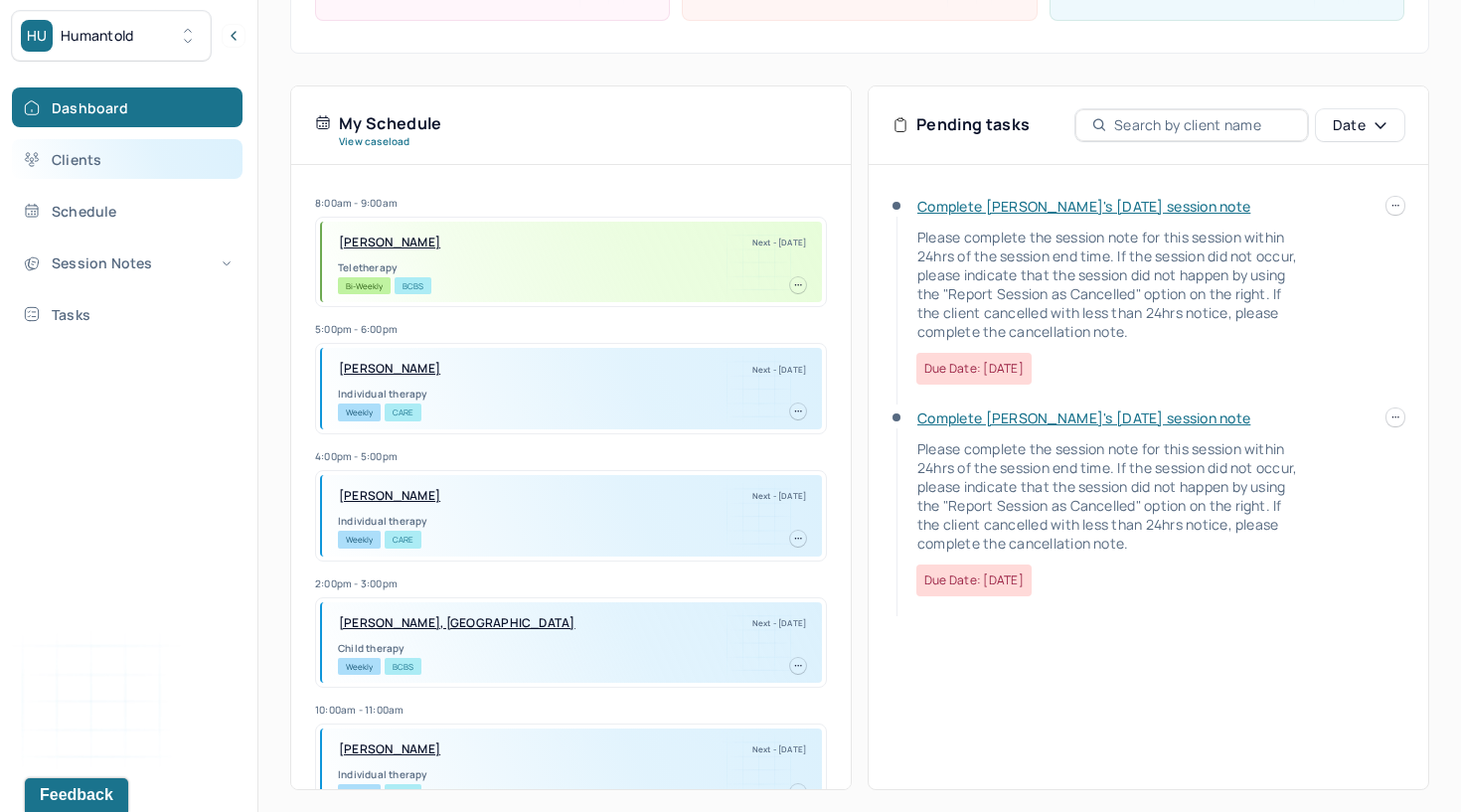 click on "Clients" at bounding box center [127, 159] 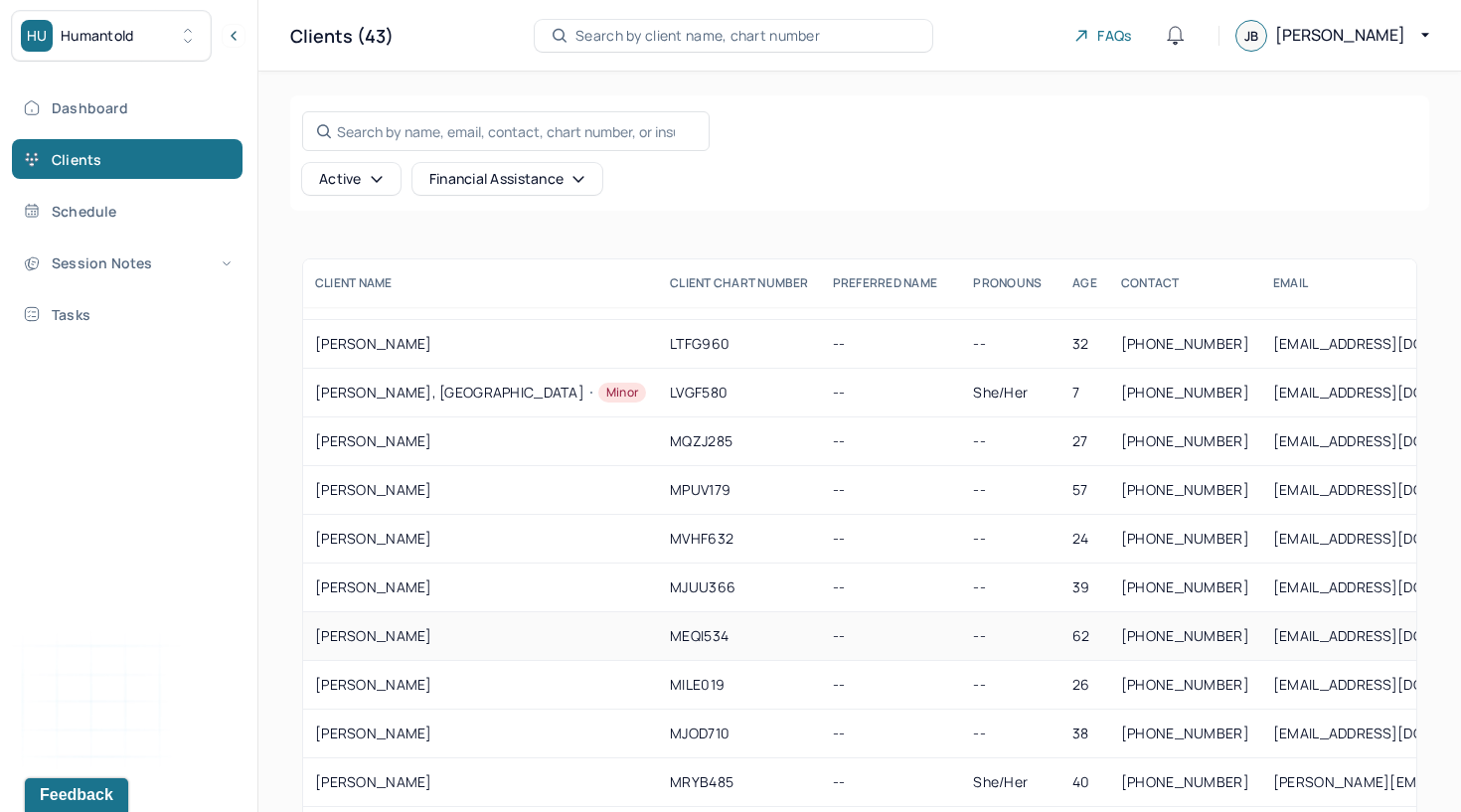 scroll, scrollTop: 863, scrollLeft: 0, axis: vertical 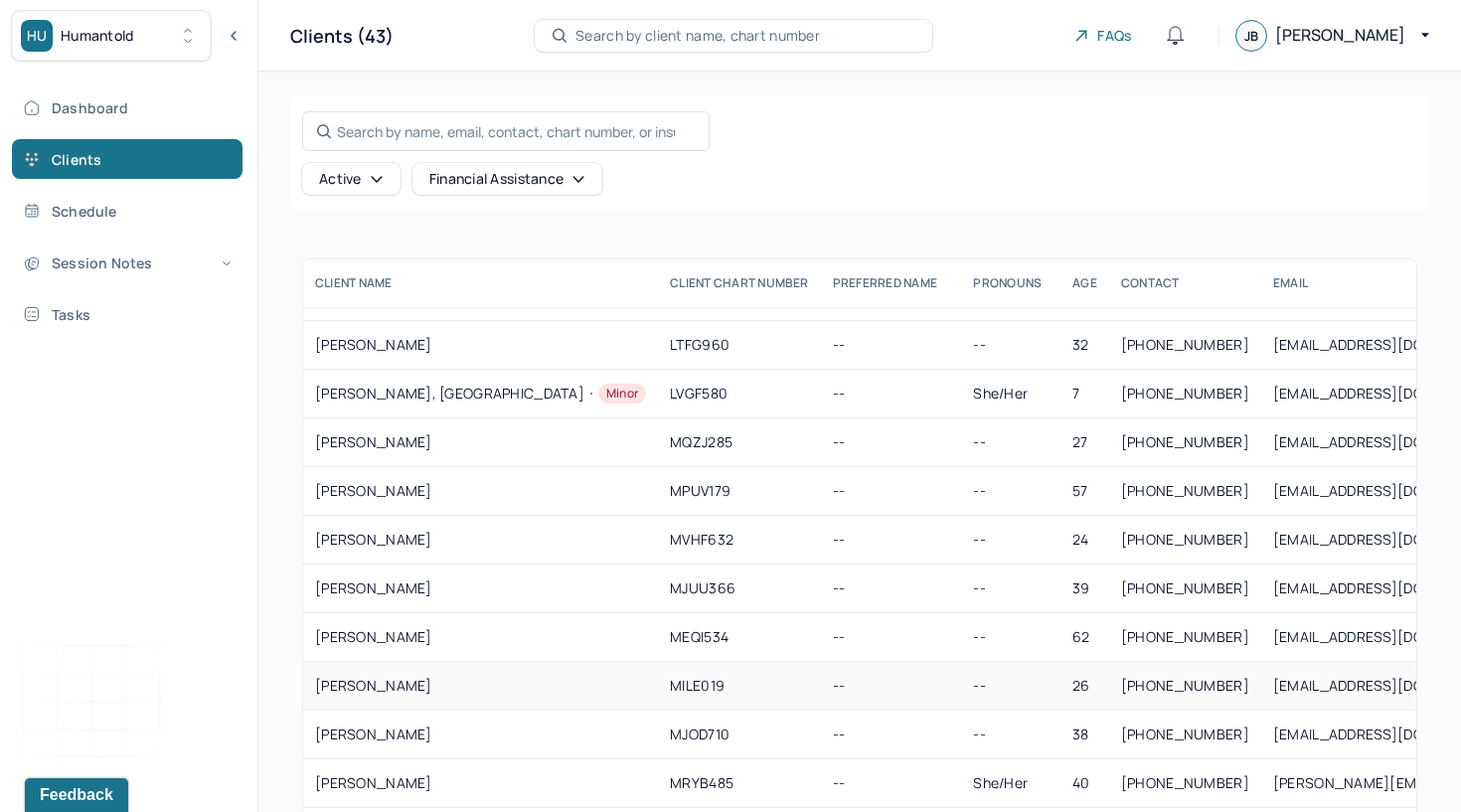 click on "[PERSON_NAME]" at bounding box center [480, 686] 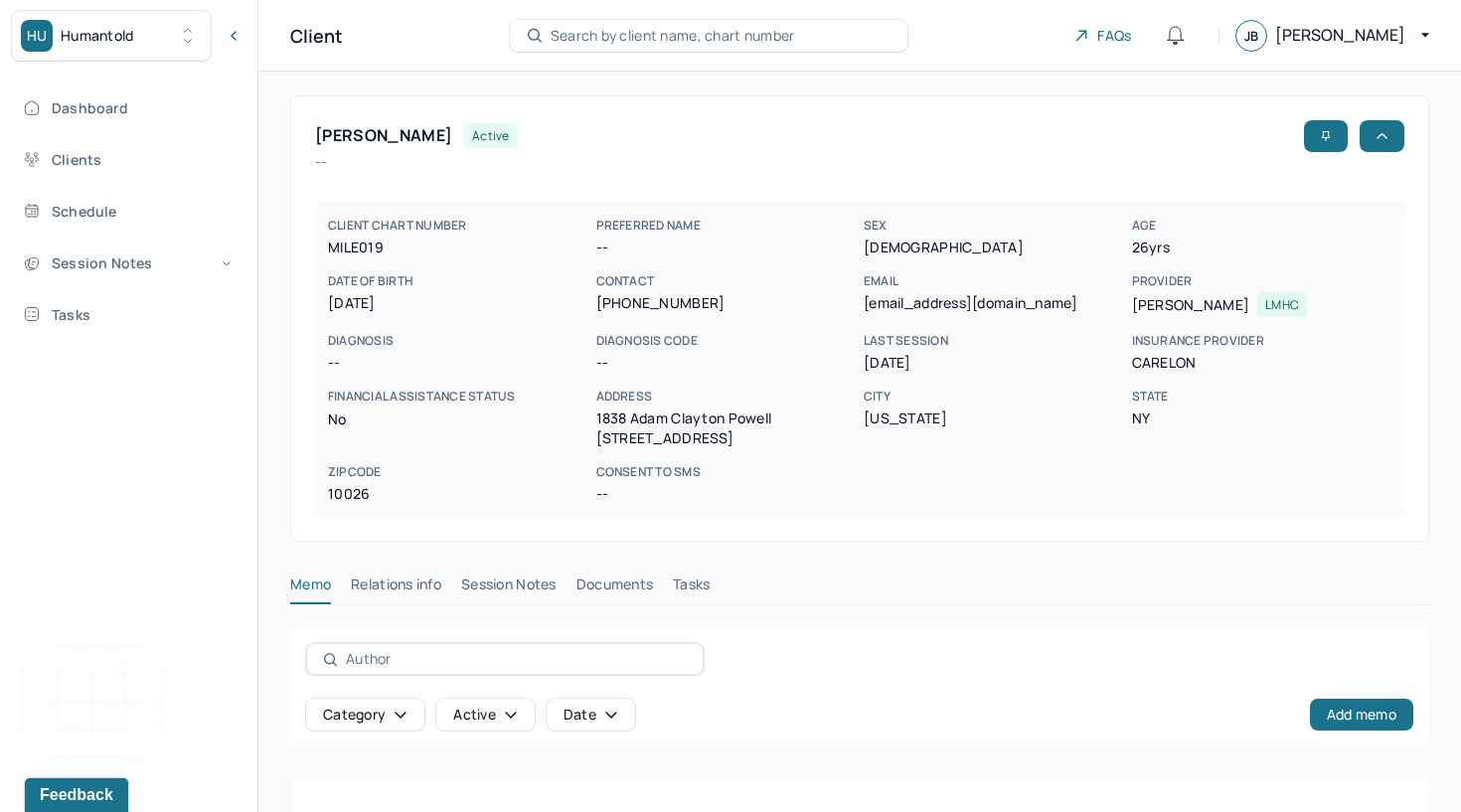 click on "Session Notes" at bounding box center (509, 588) 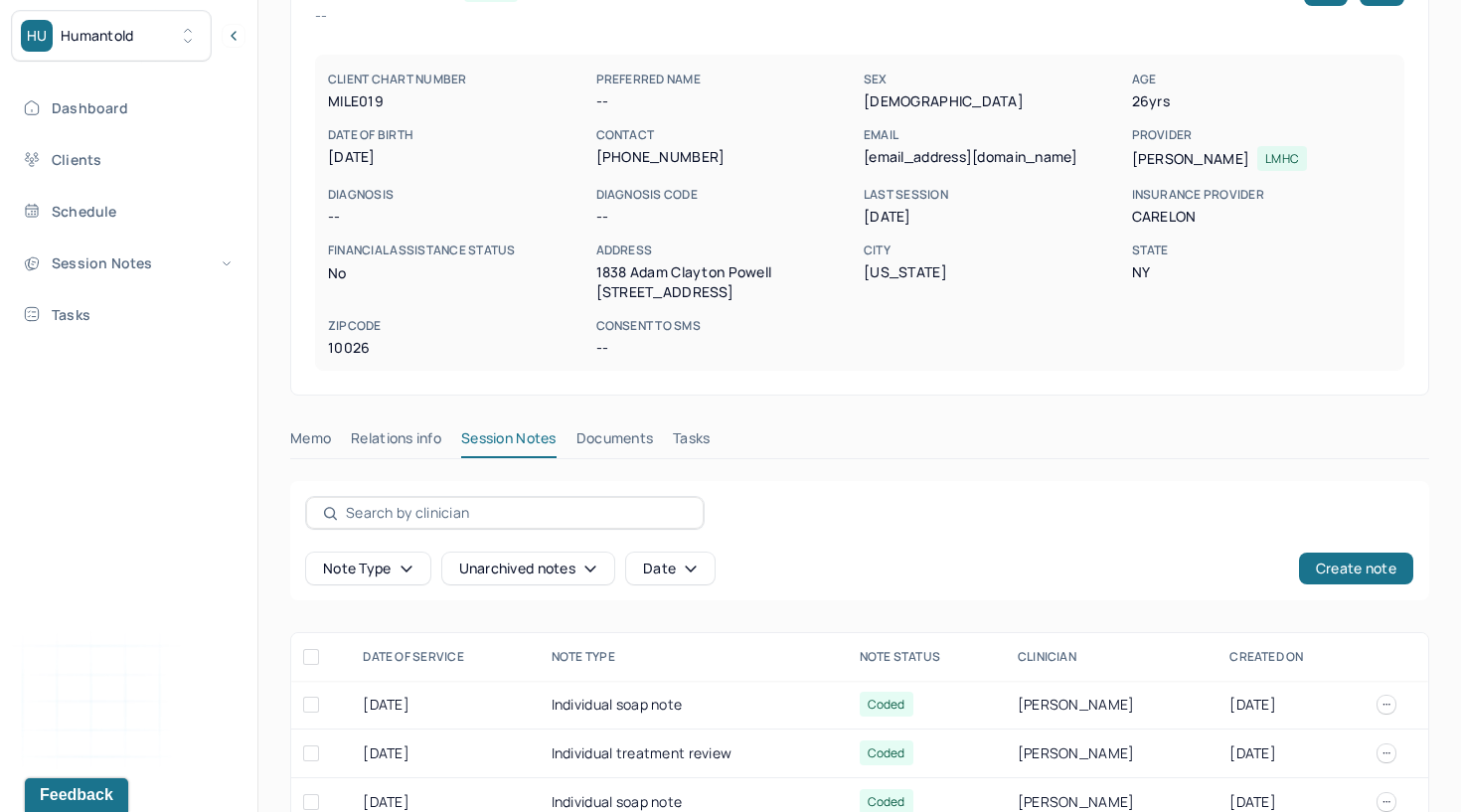 scroll, scrollTop: 207, scrollLeft: 0, axis: vertical 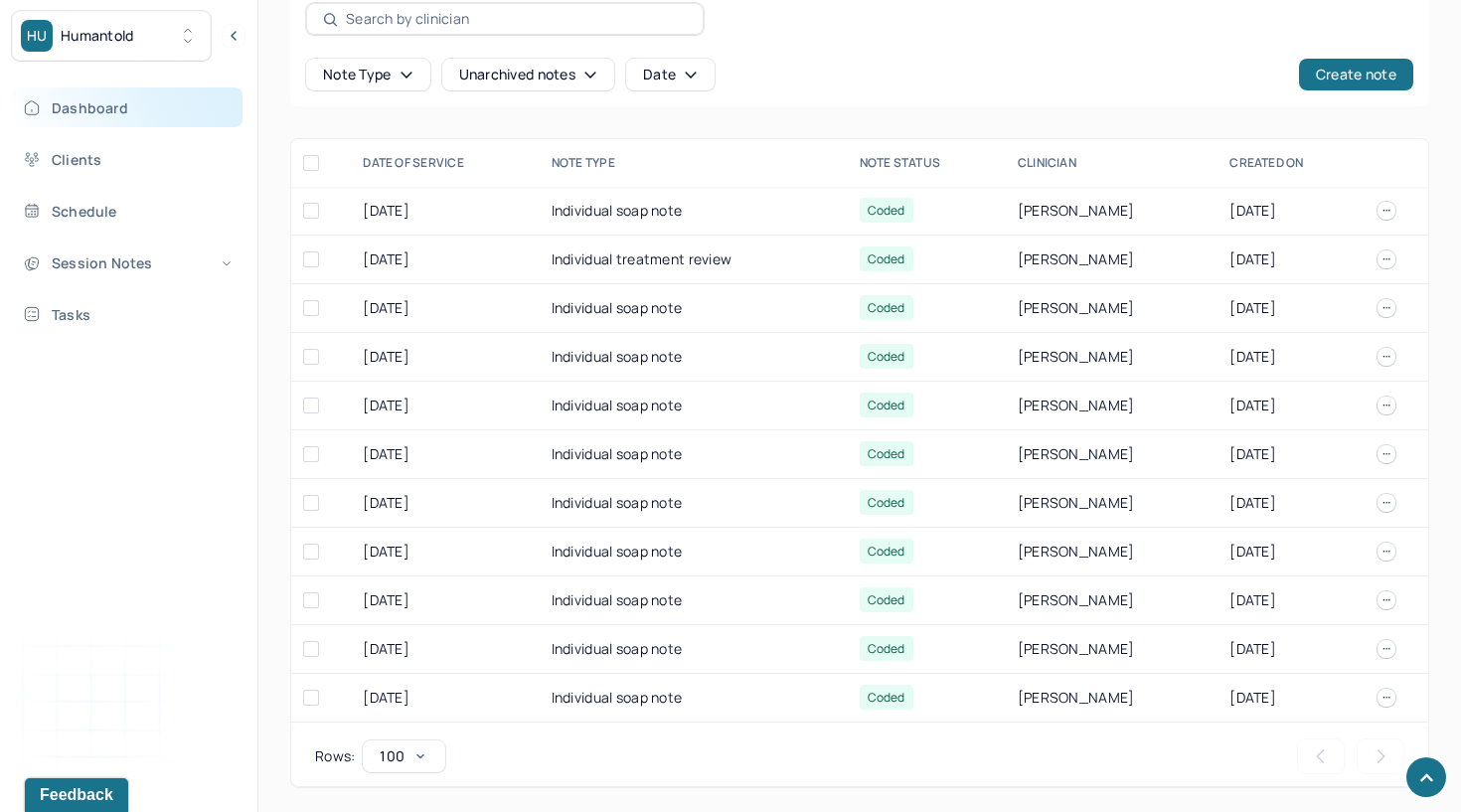 click on "Dashboard" at bounding box center (127, 107) 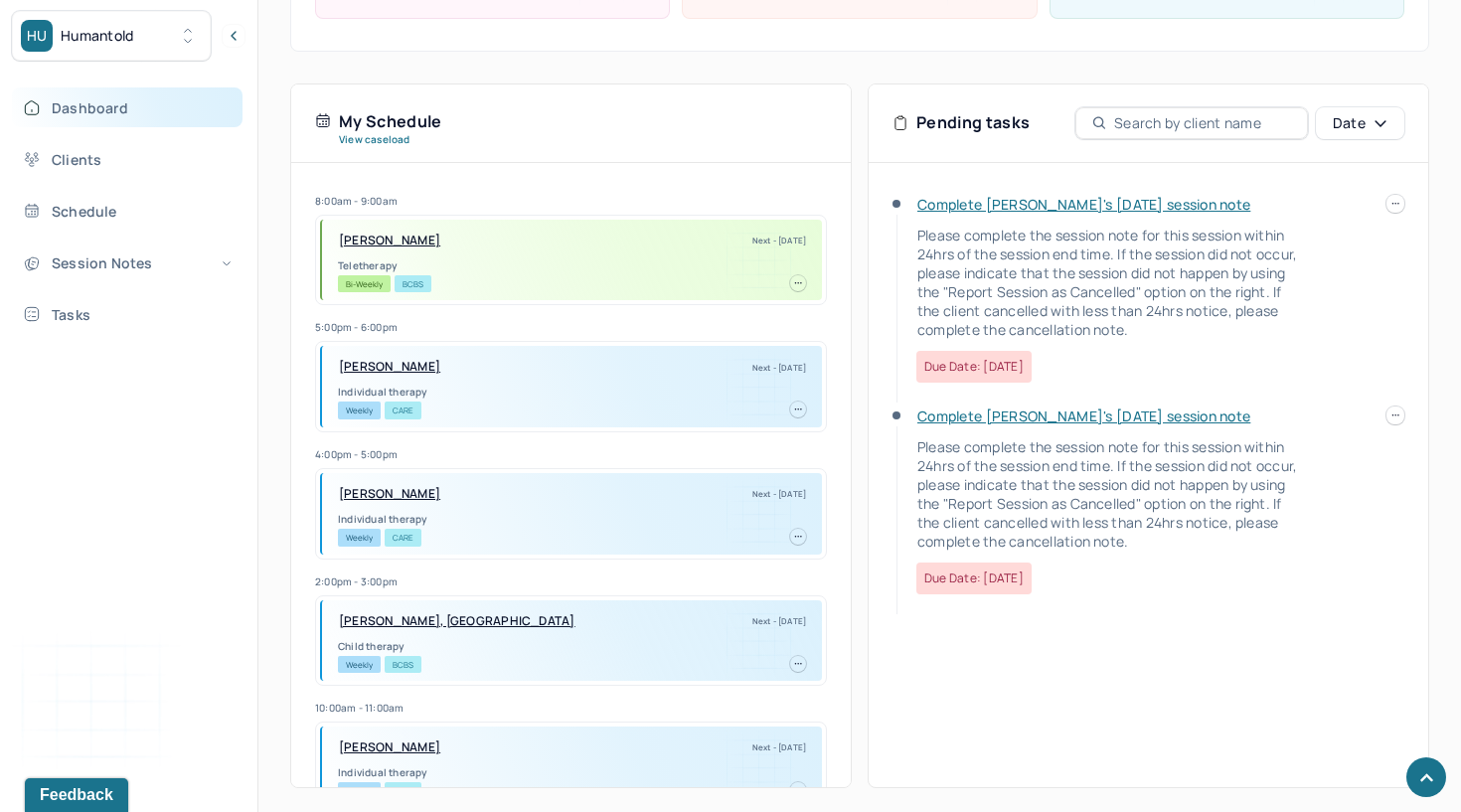 scroll, scrollTop: 345, scrollLeft: 0, axis: vertical 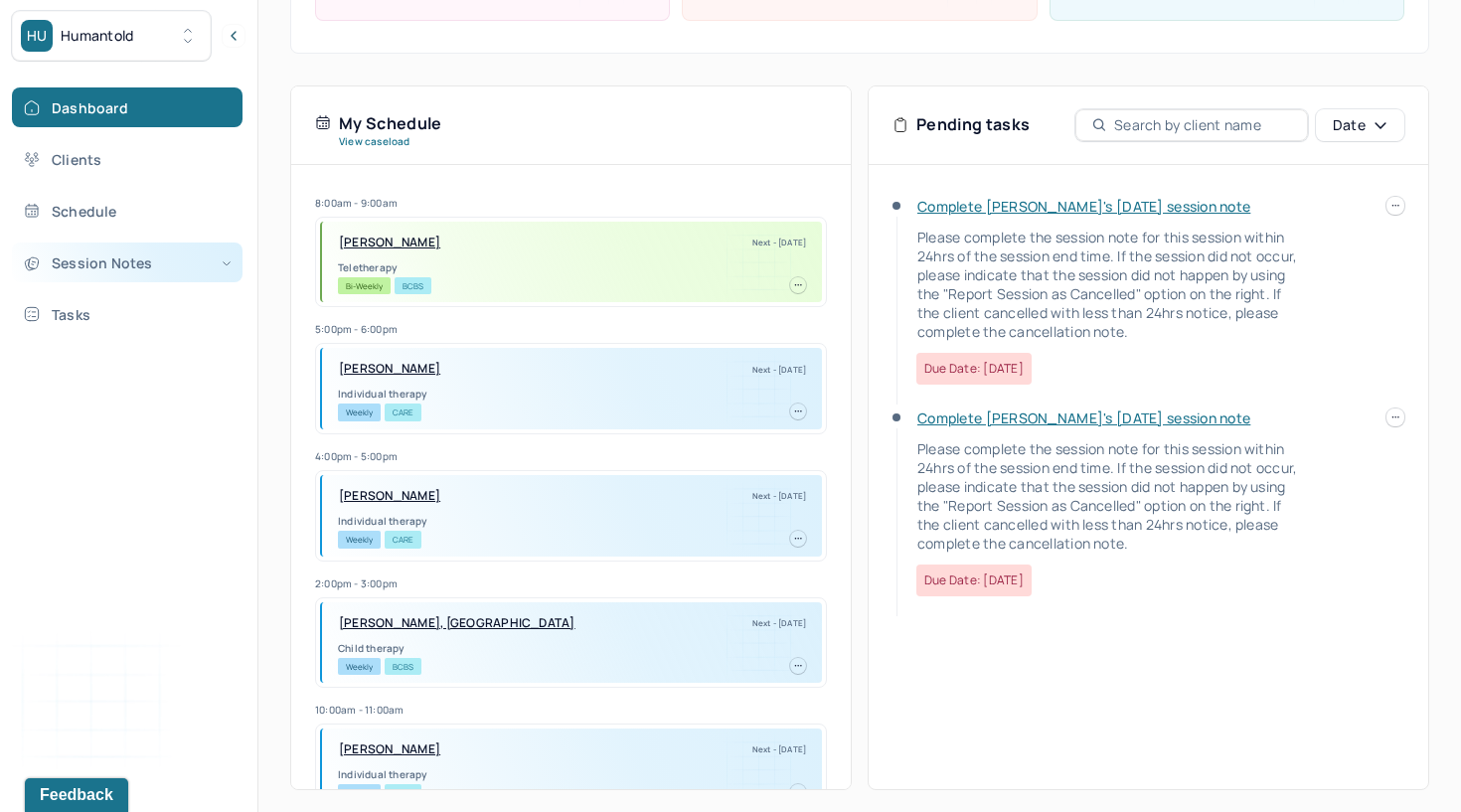 click on "Session Notes" at bounding box center (127, 262) 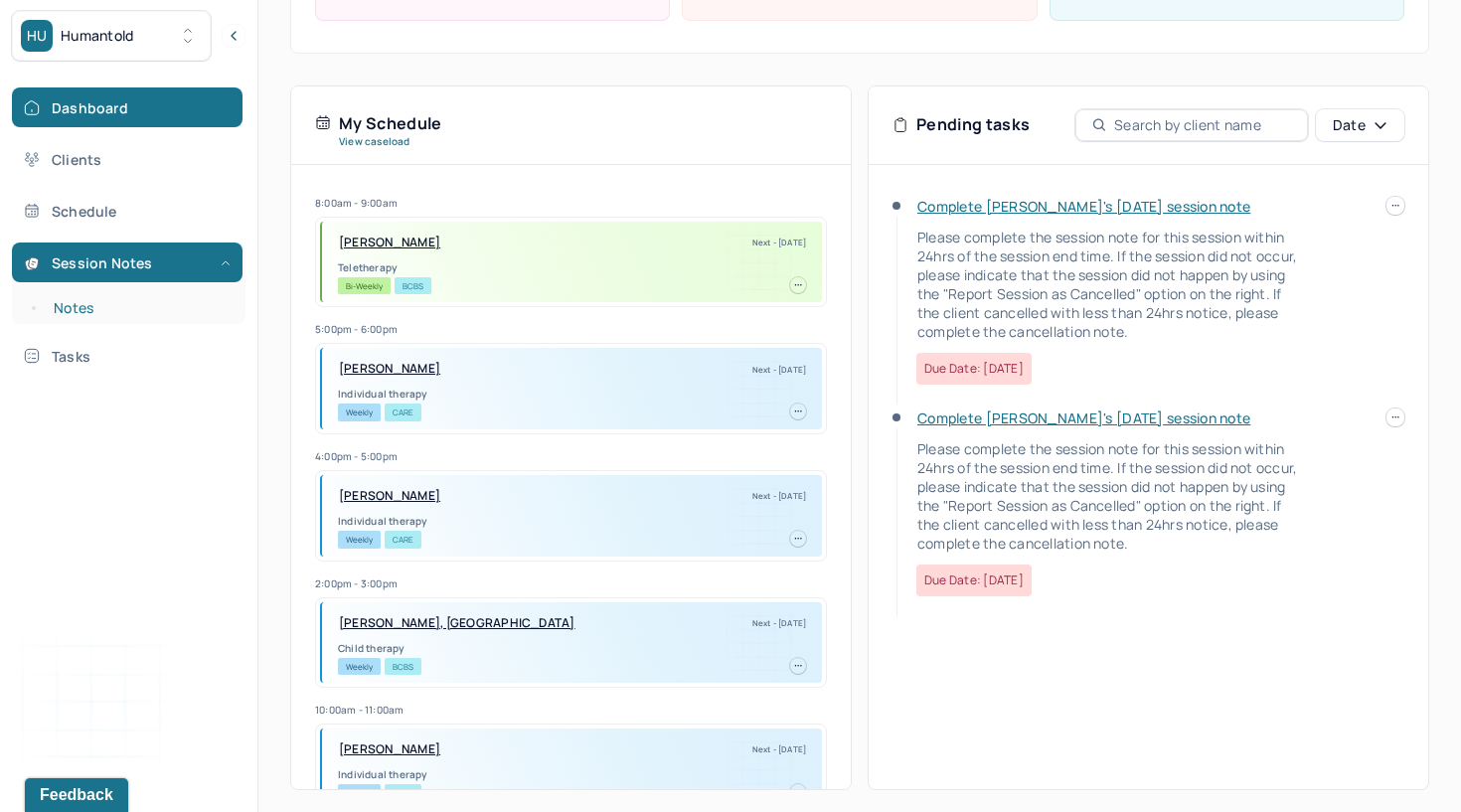 click on "Notes" at bounding box center [138, 308] 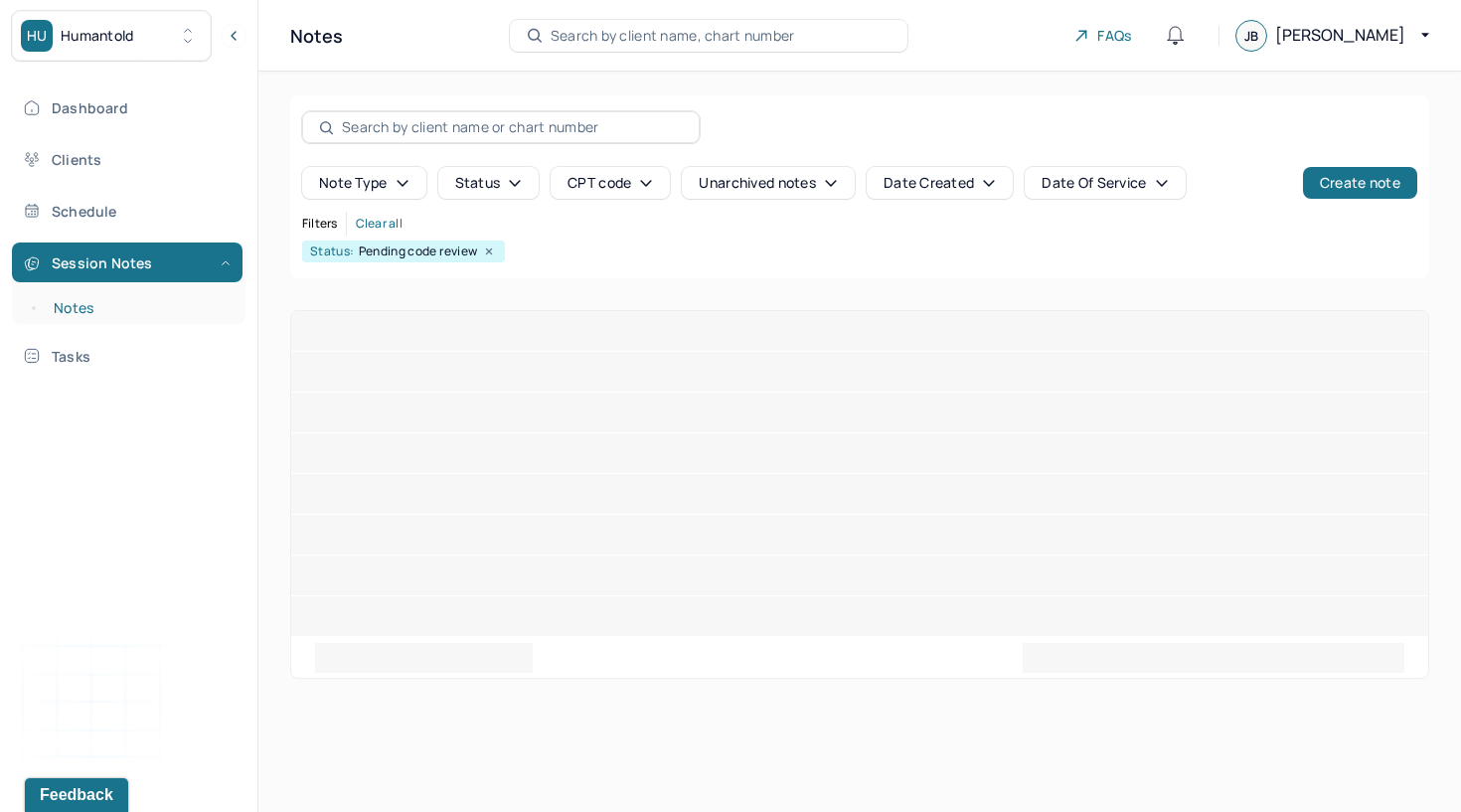 scroll, scrollTop: 0, scrollLeft: 0, axis: both 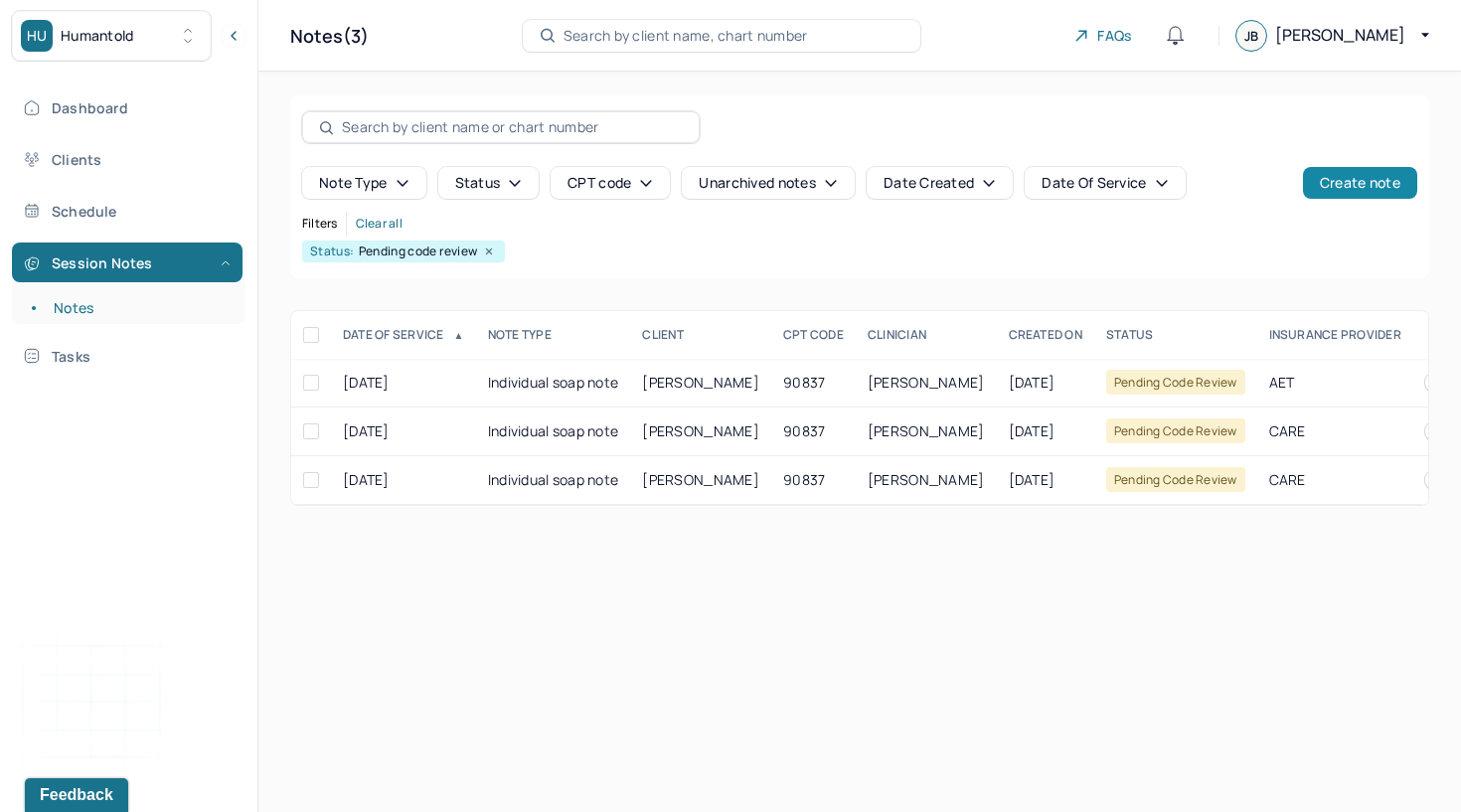 click on "Create note" at bounding box center (1360, 183) 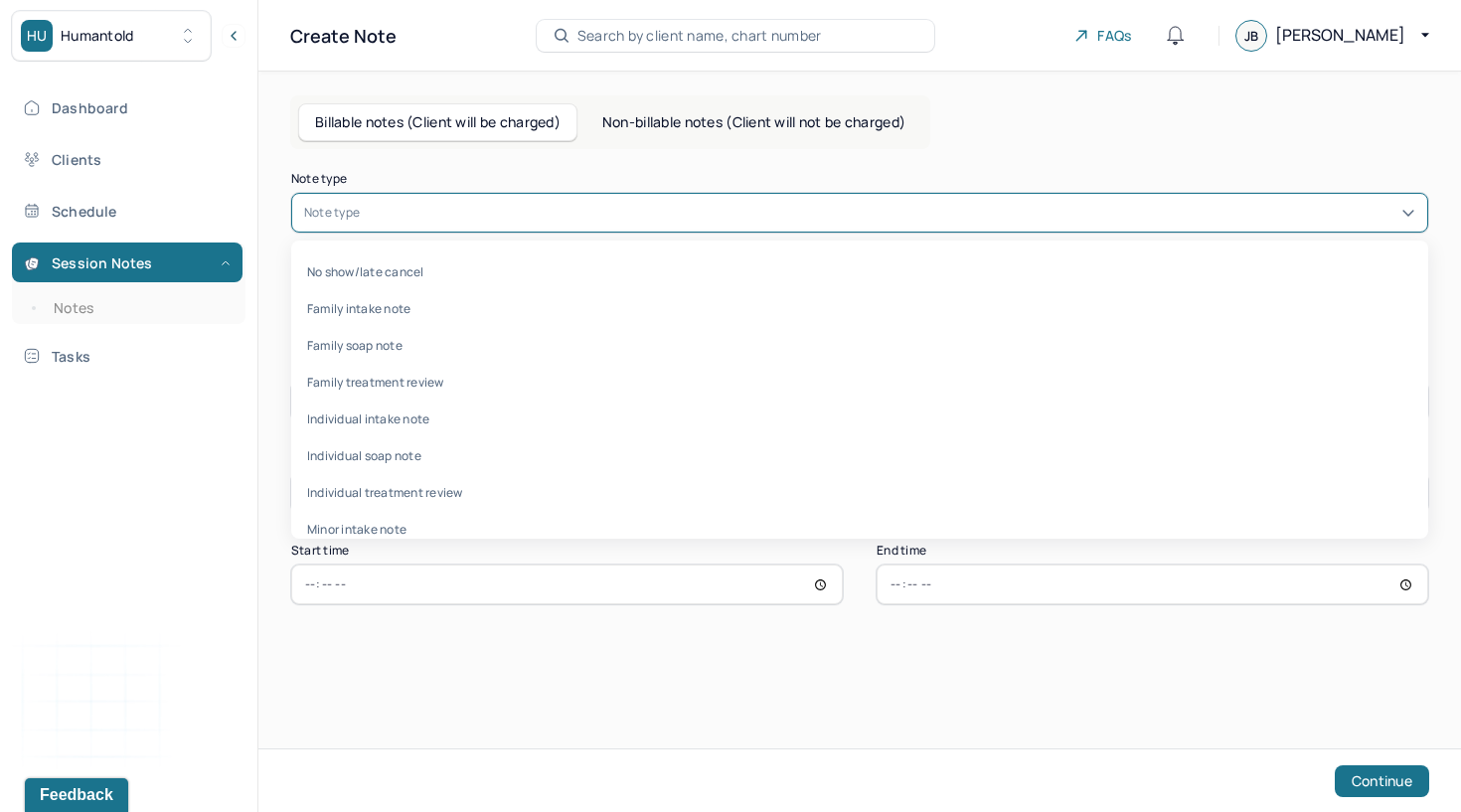 click at bounding box center (890, 213) 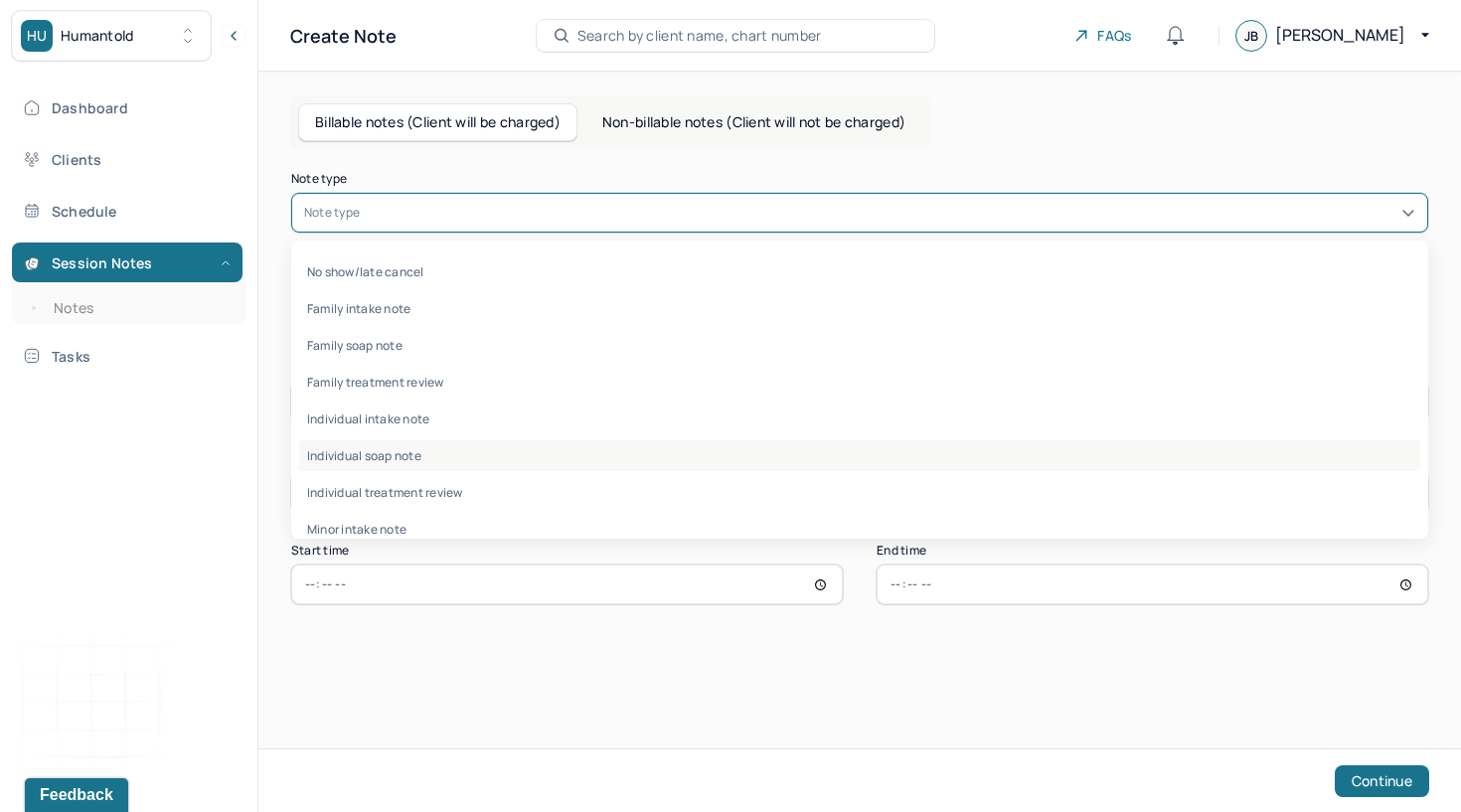 click on "Individual soap note" at bounding box center [860, 455] 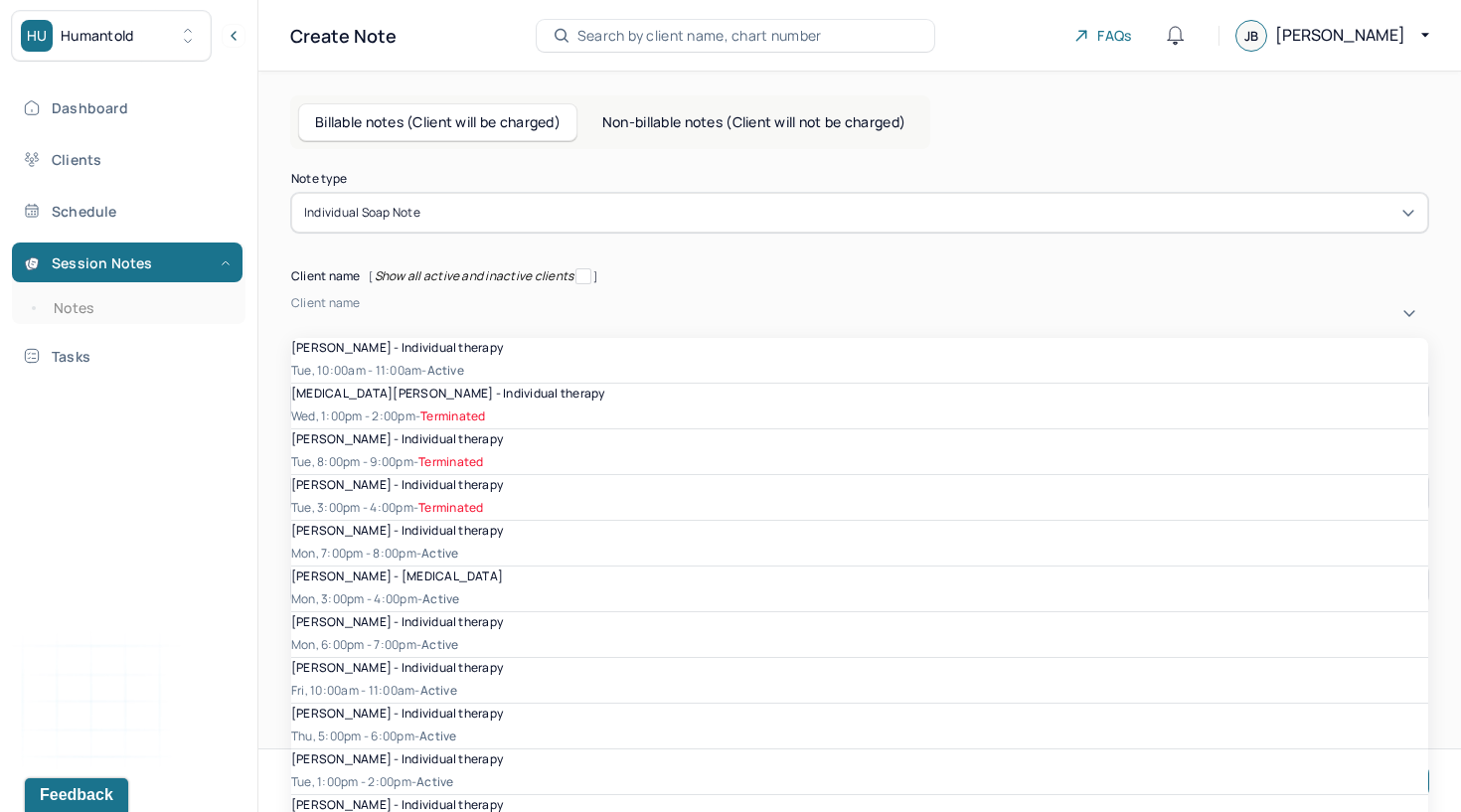 click at bounding box center [294, 320] 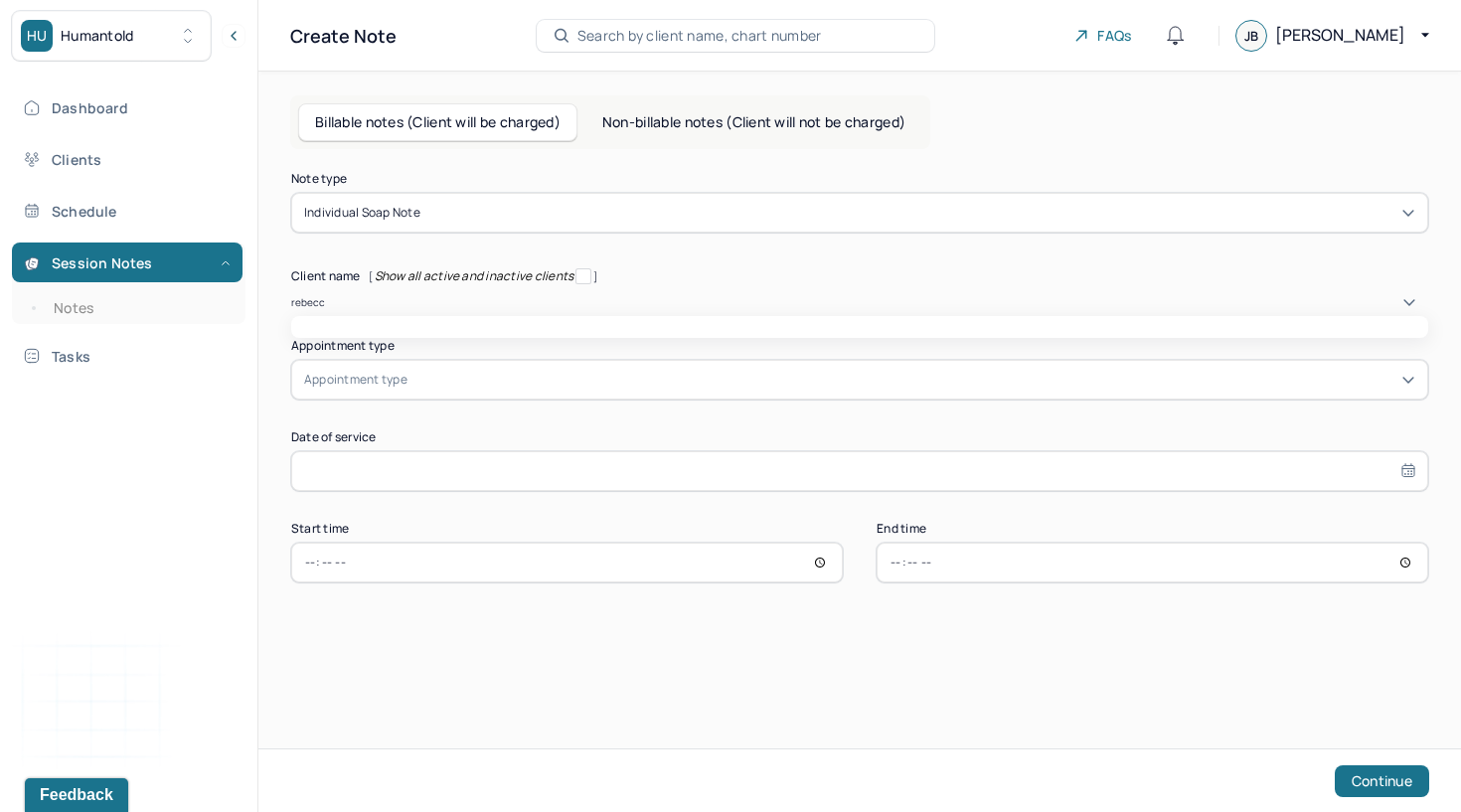 type on "[PERSON_NAME]" 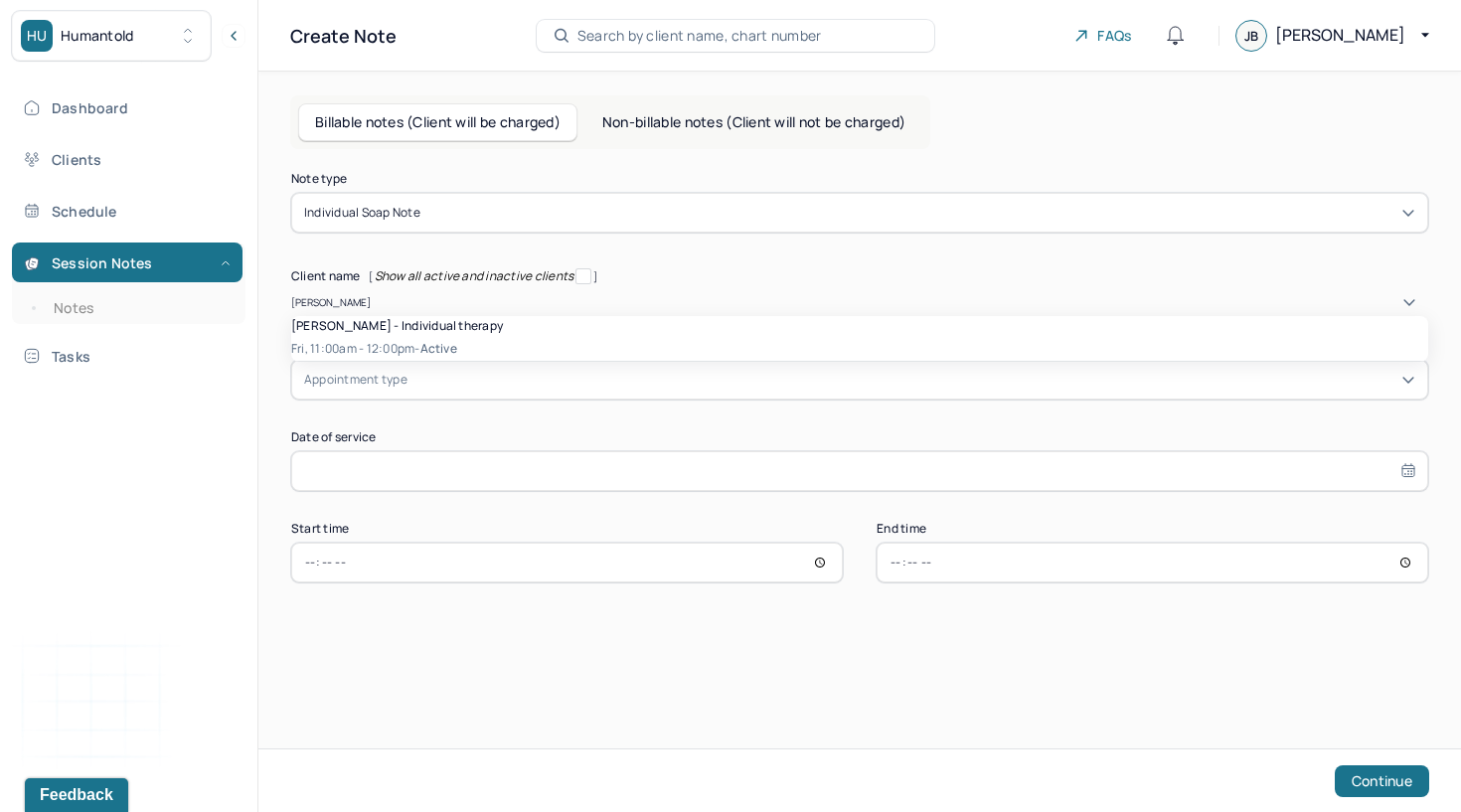 click on "[PERSON_NAME] - Individual therapy" at bounding box center (397, 325) 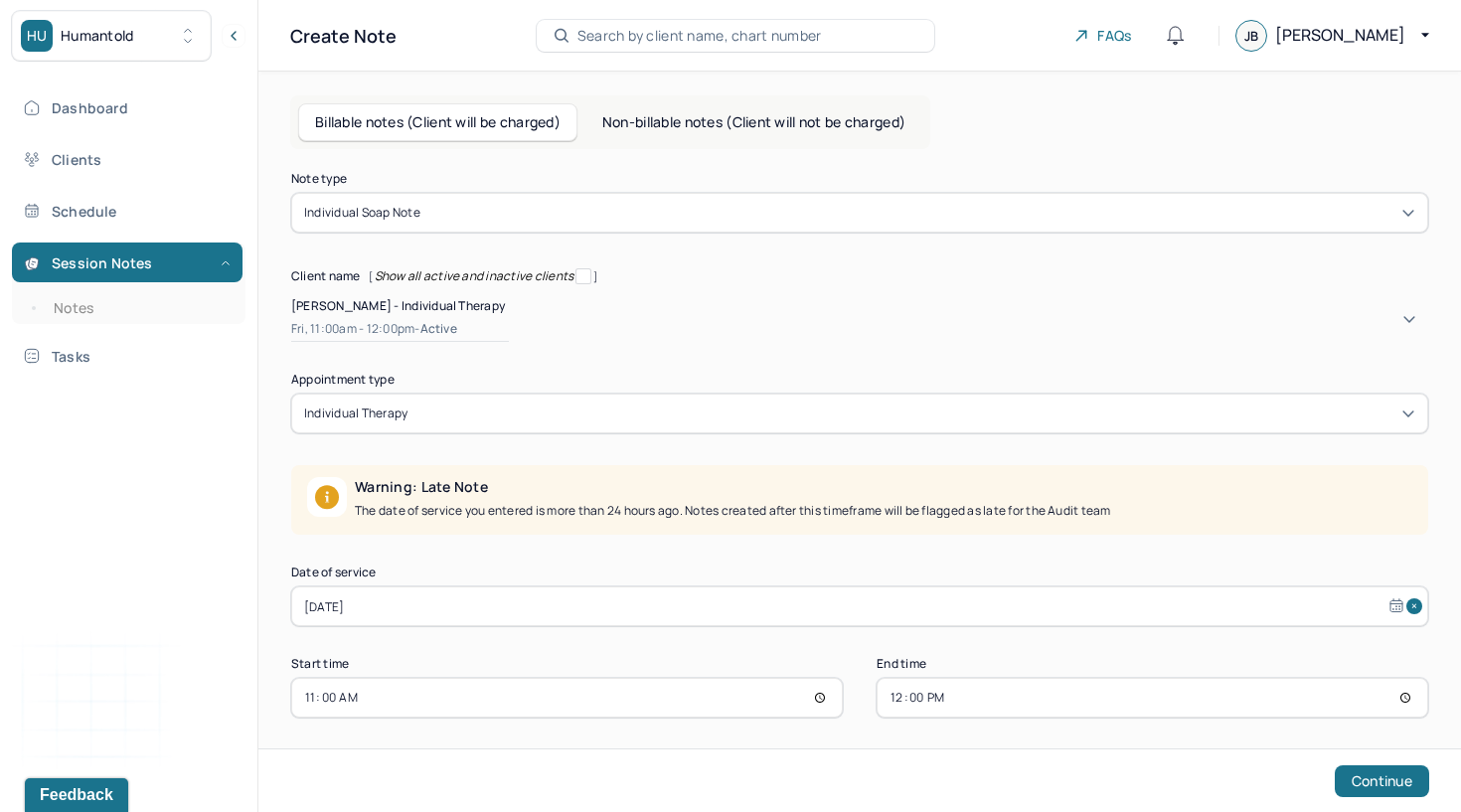 click on "[DATE]" at bounding box center [860, 606] 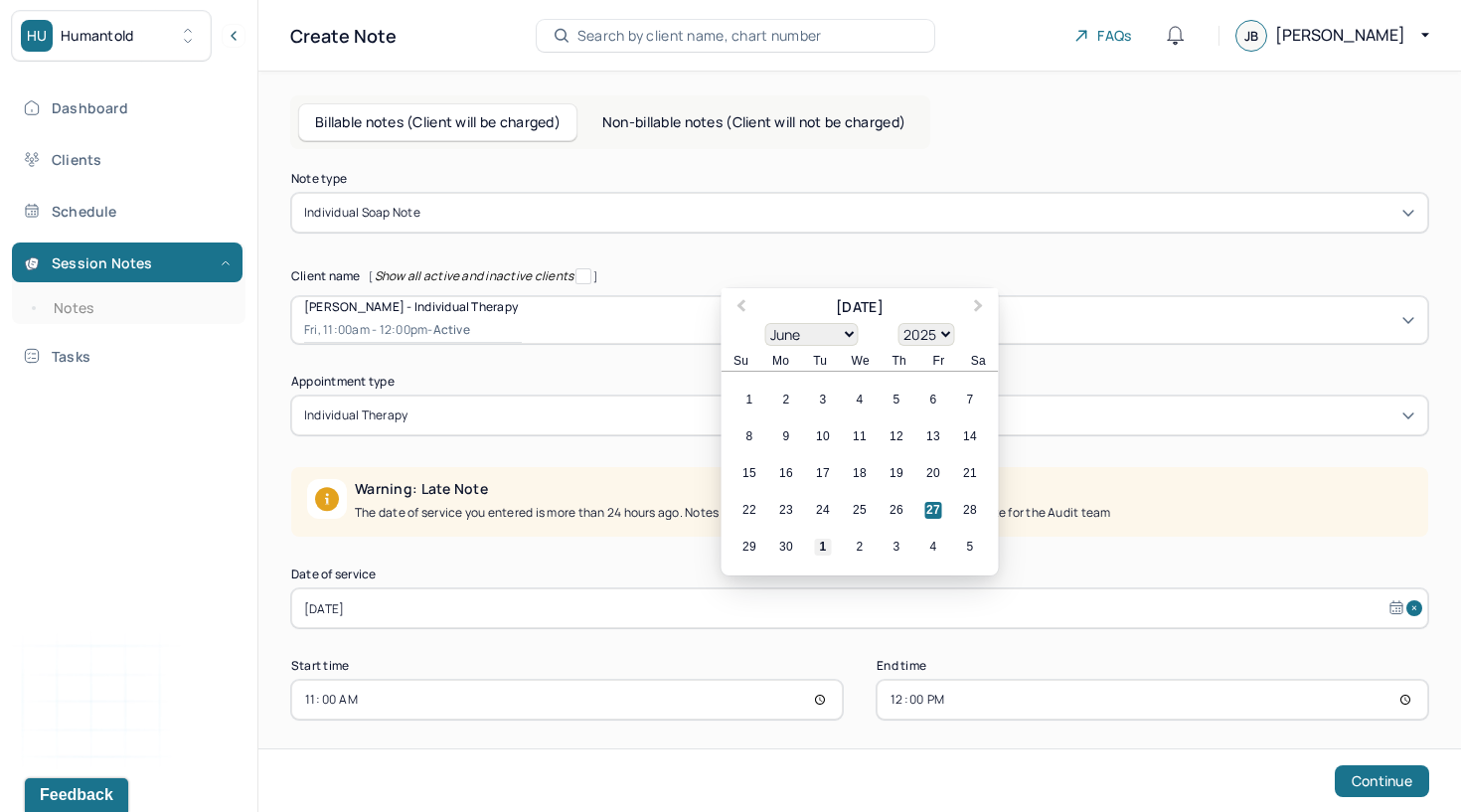 click on "1" at bounding box center [823, 547] 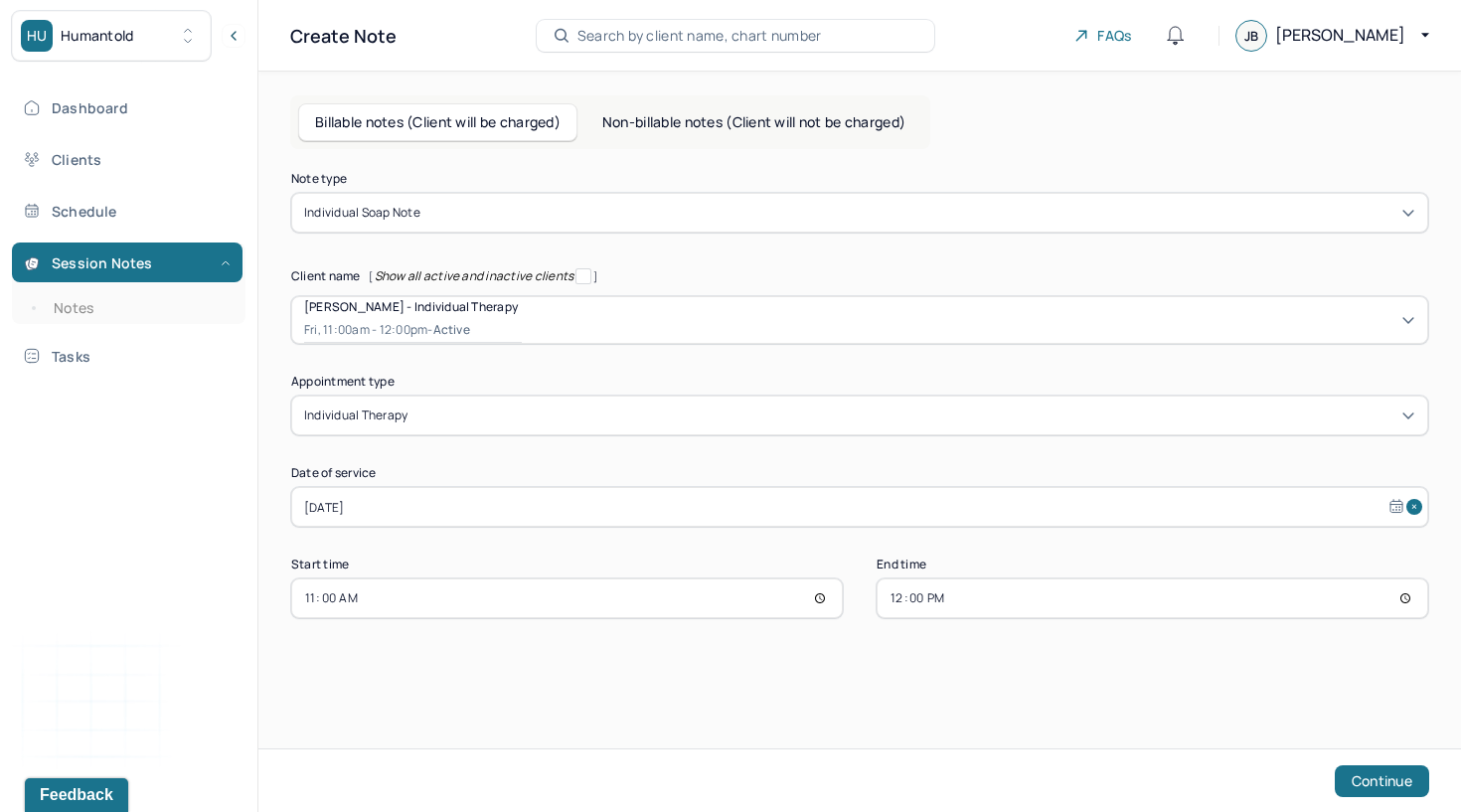 click on "11:00" at bounding box center [567, 598] 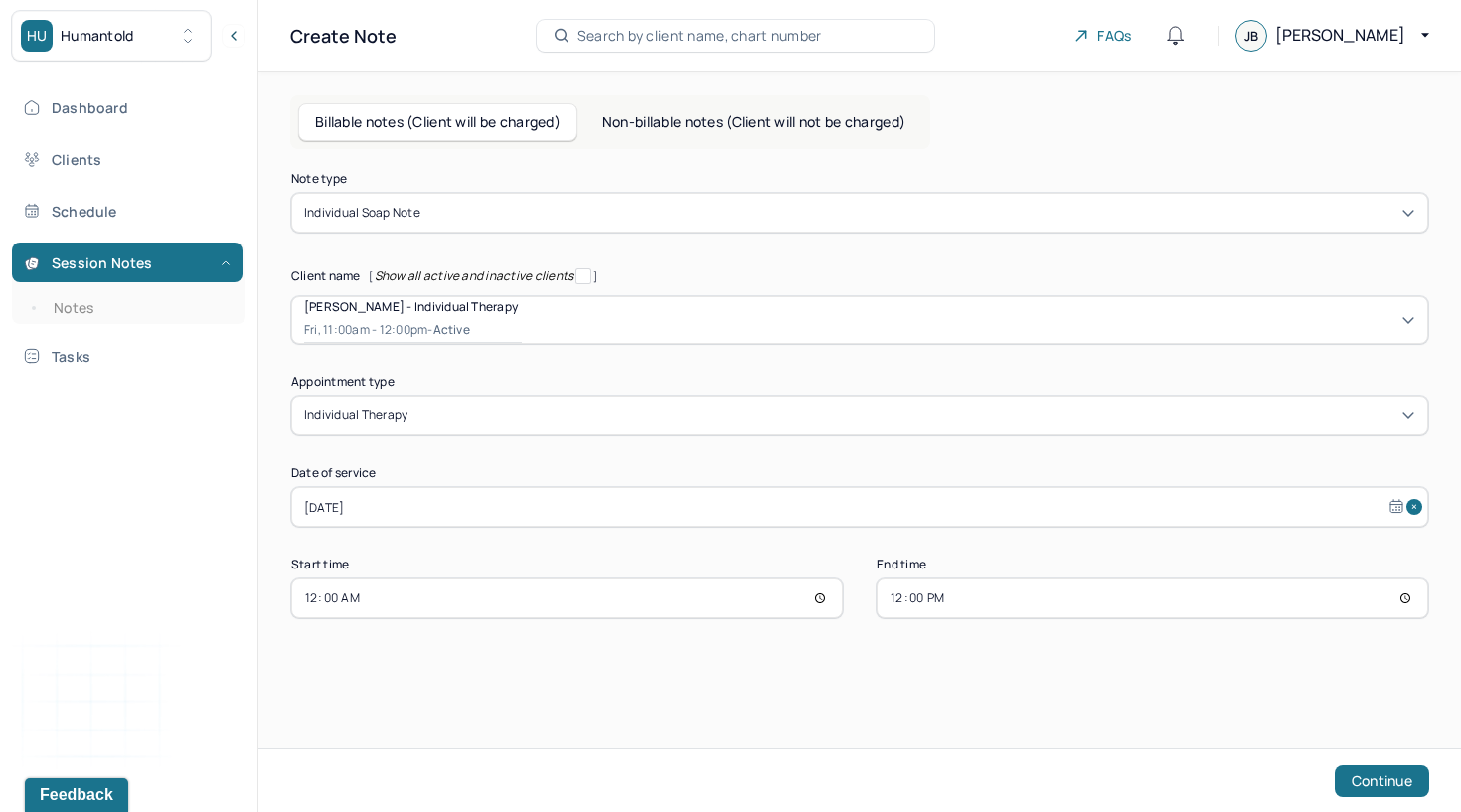 click on "00:00" at bounding box center [567, 598] 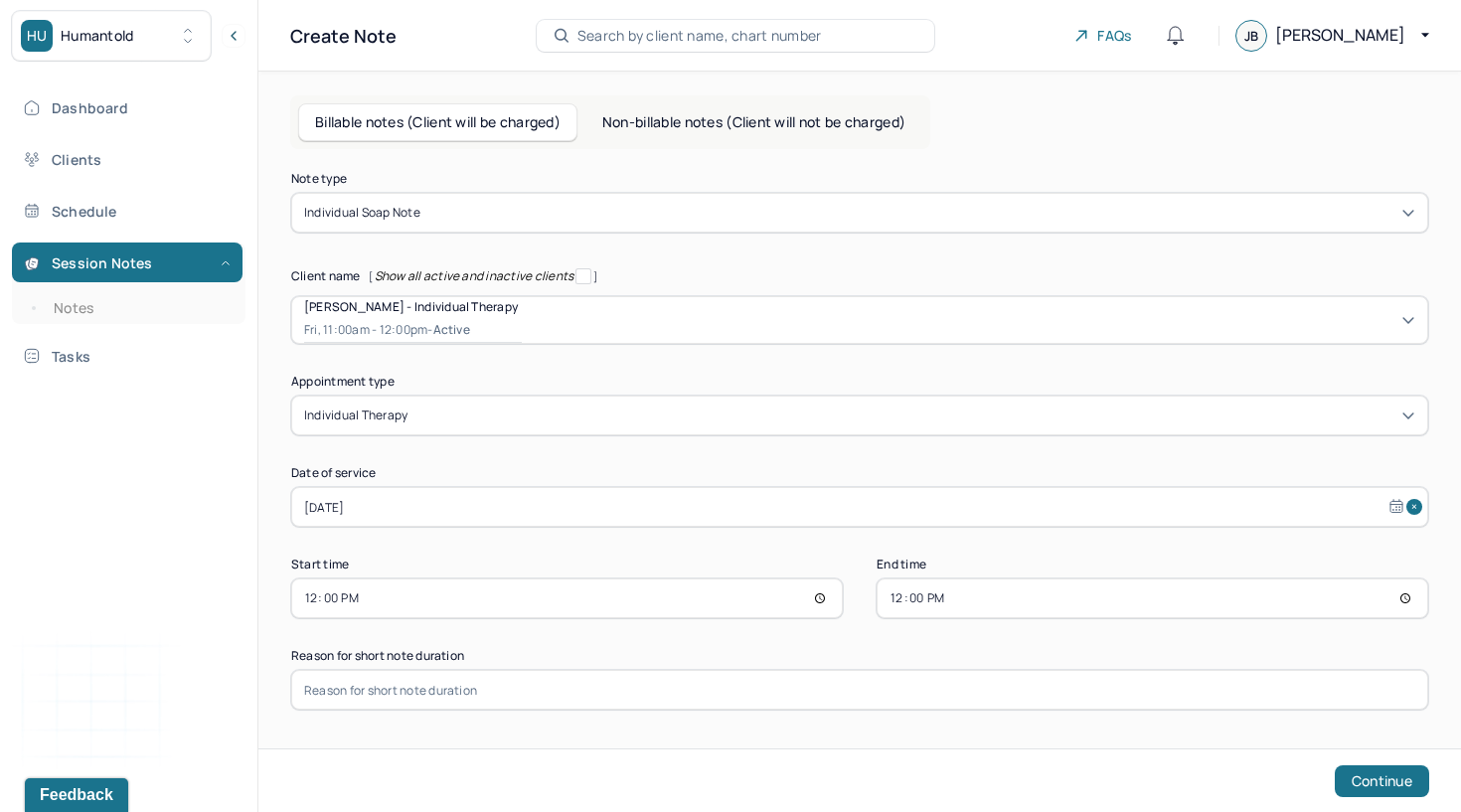 type on "12:00" 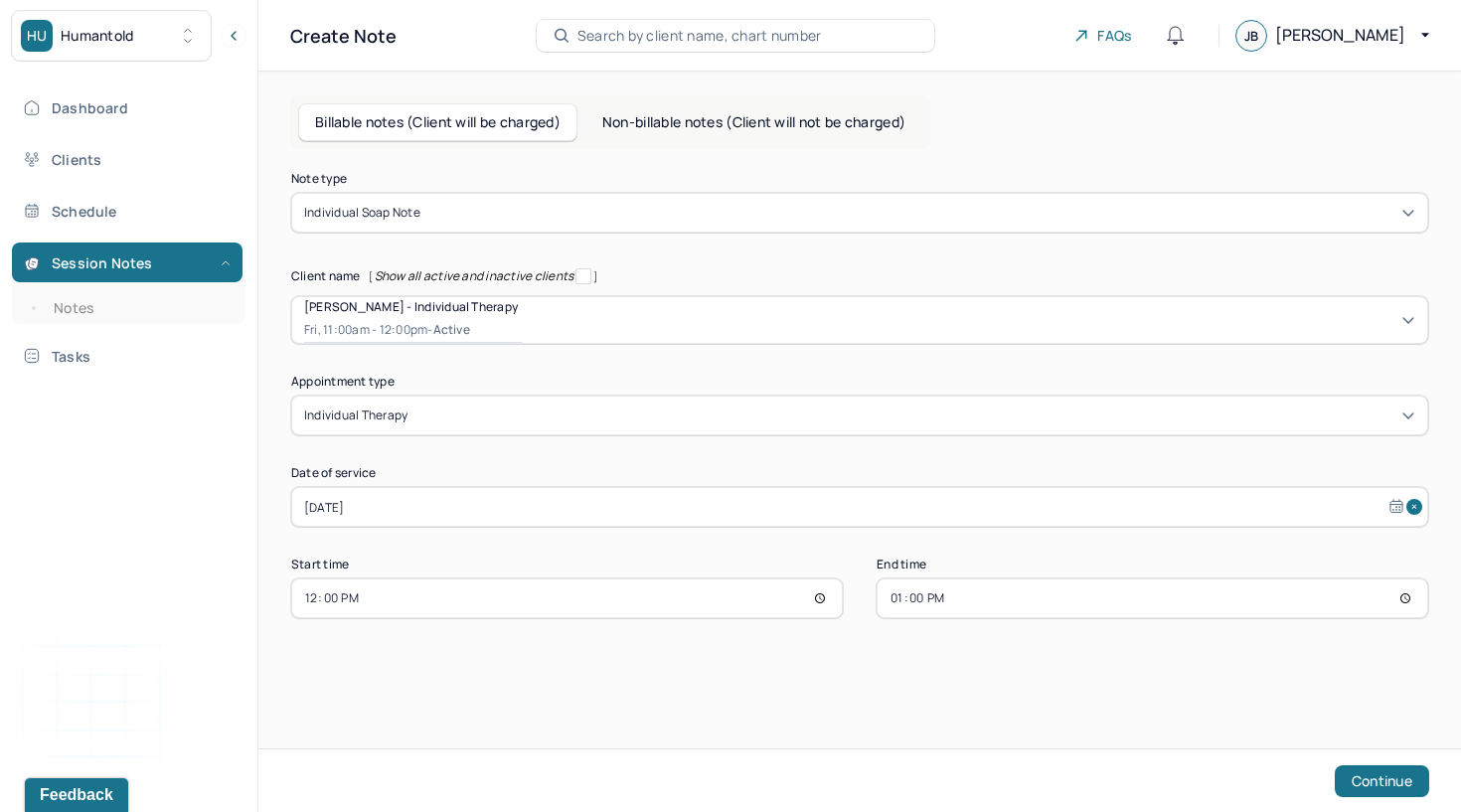 type on "13:00" 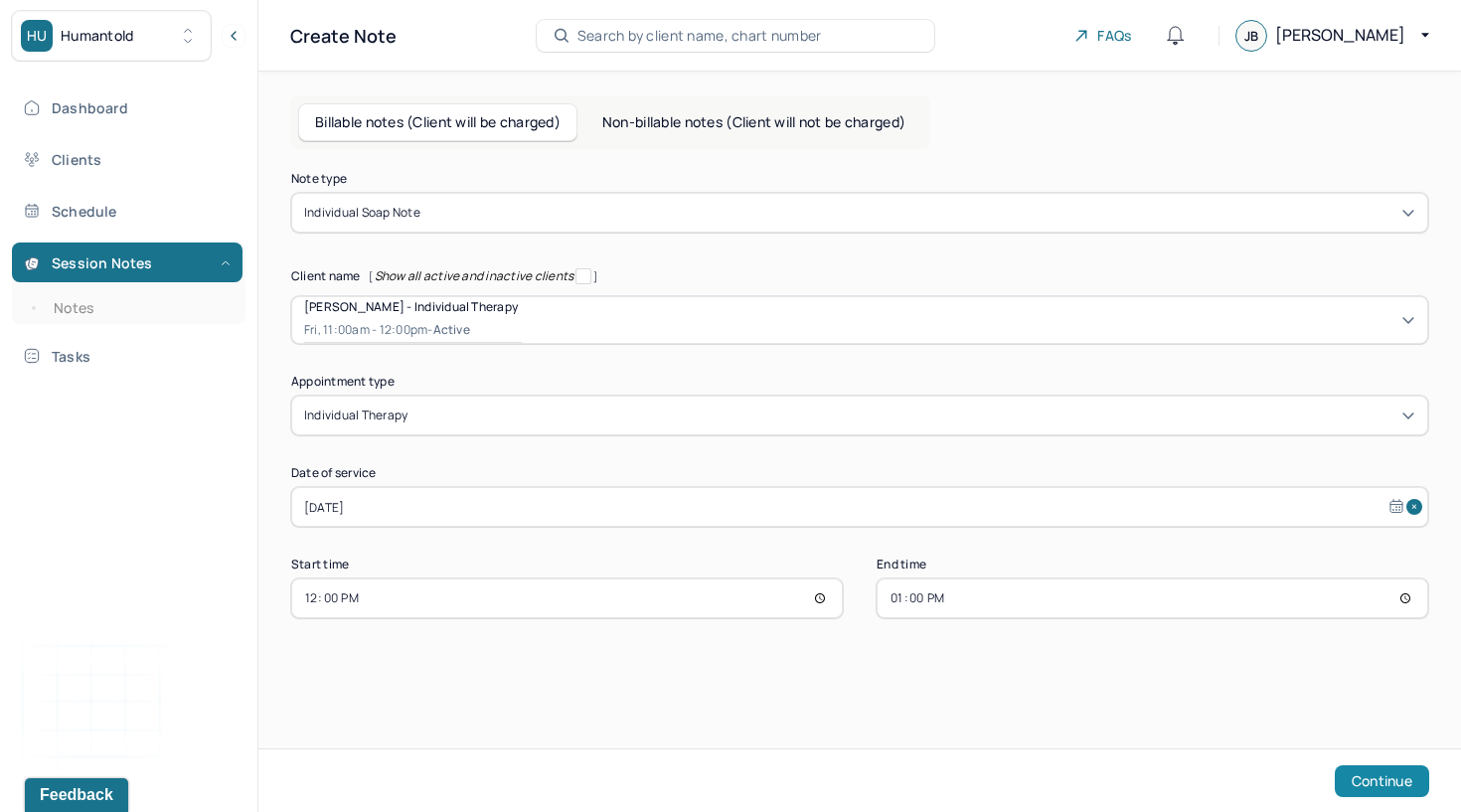 click on "Continue" at bounding box center [1381, 781] 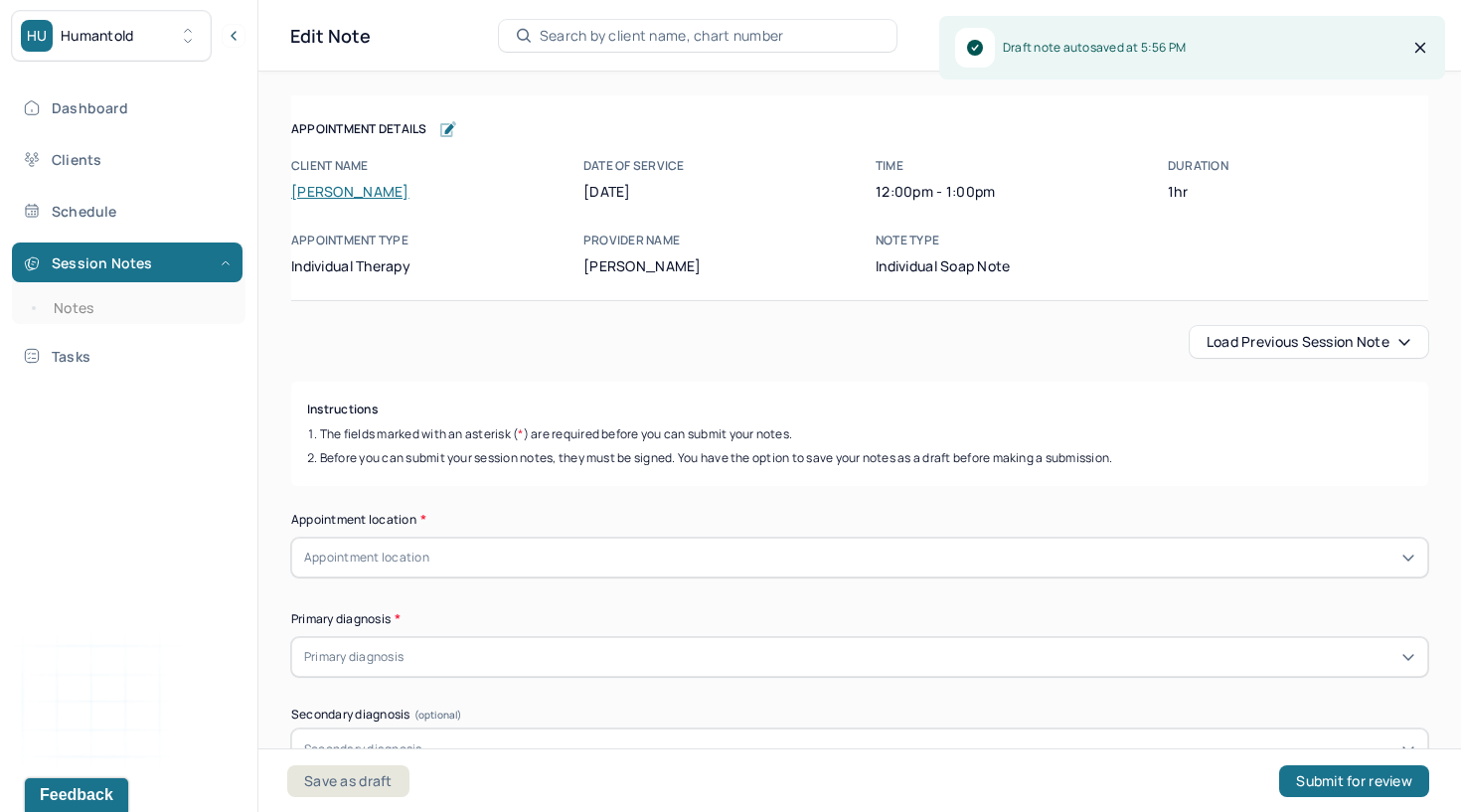 click on "Load previous session note" at bounding box center (1309, 342) 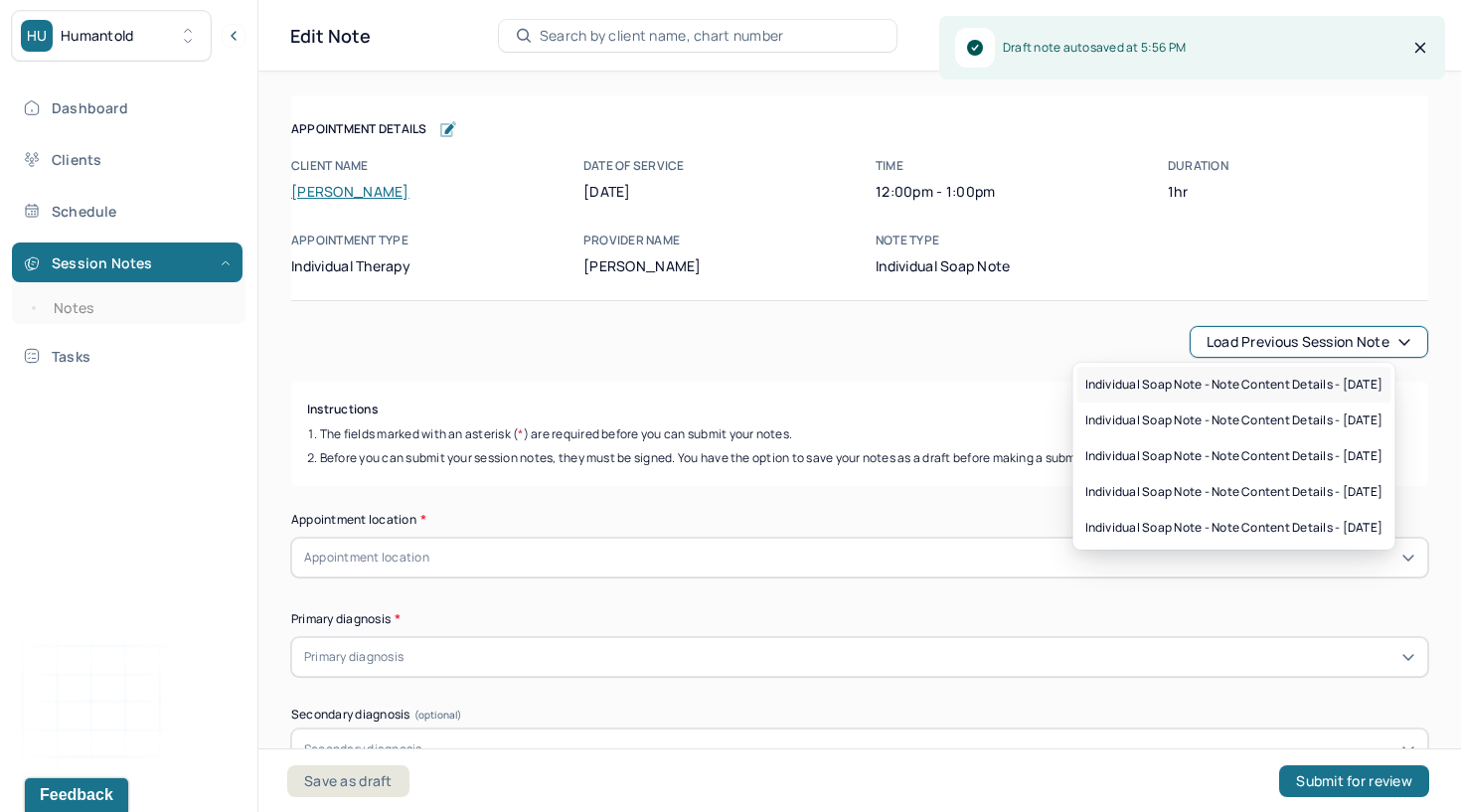 click on "Individual soap note   - Note content Details -   [DATE]" at bounding box center (1234, 385) 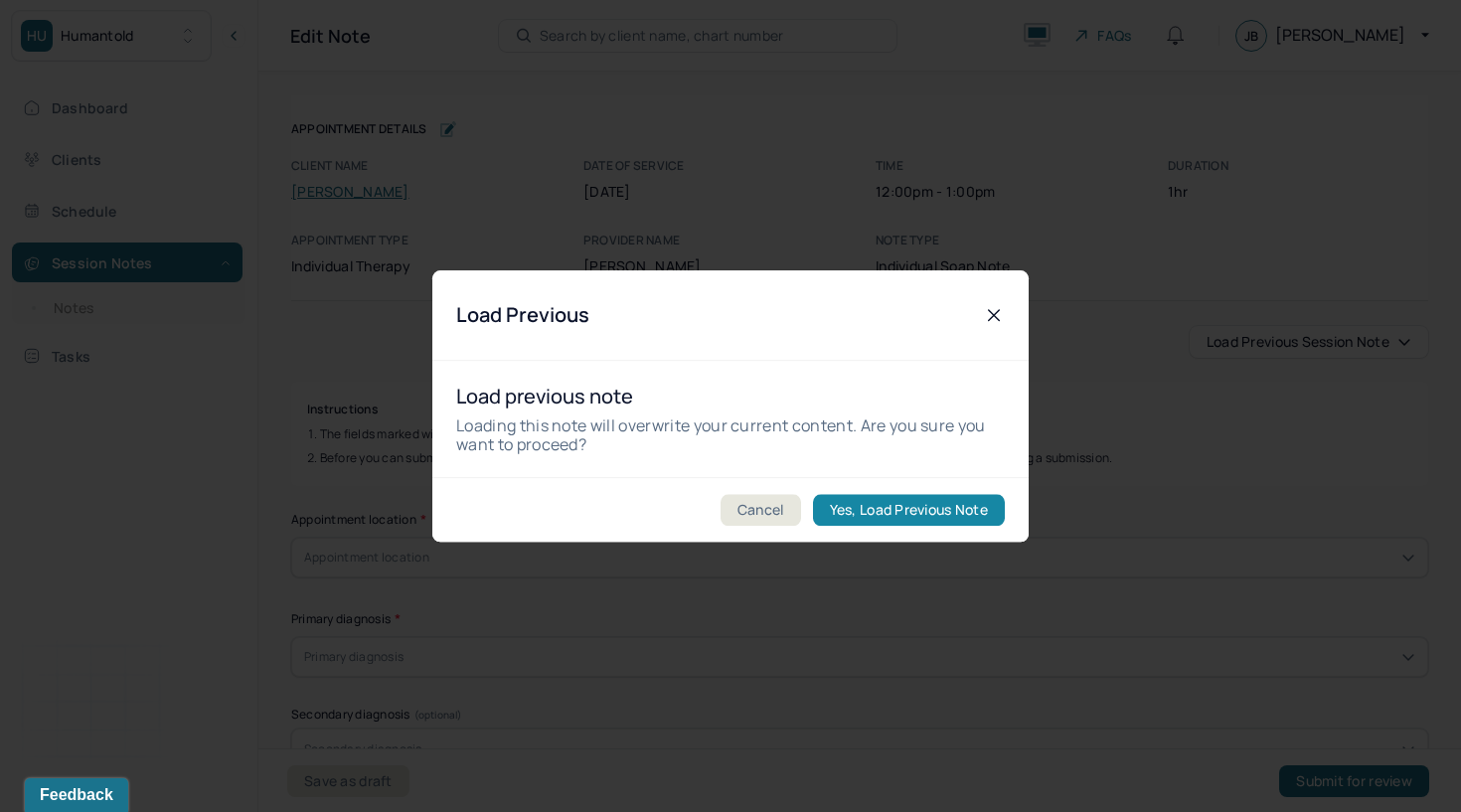 click on "Yes, Load Previous Note" at bounding box center (908, 510) 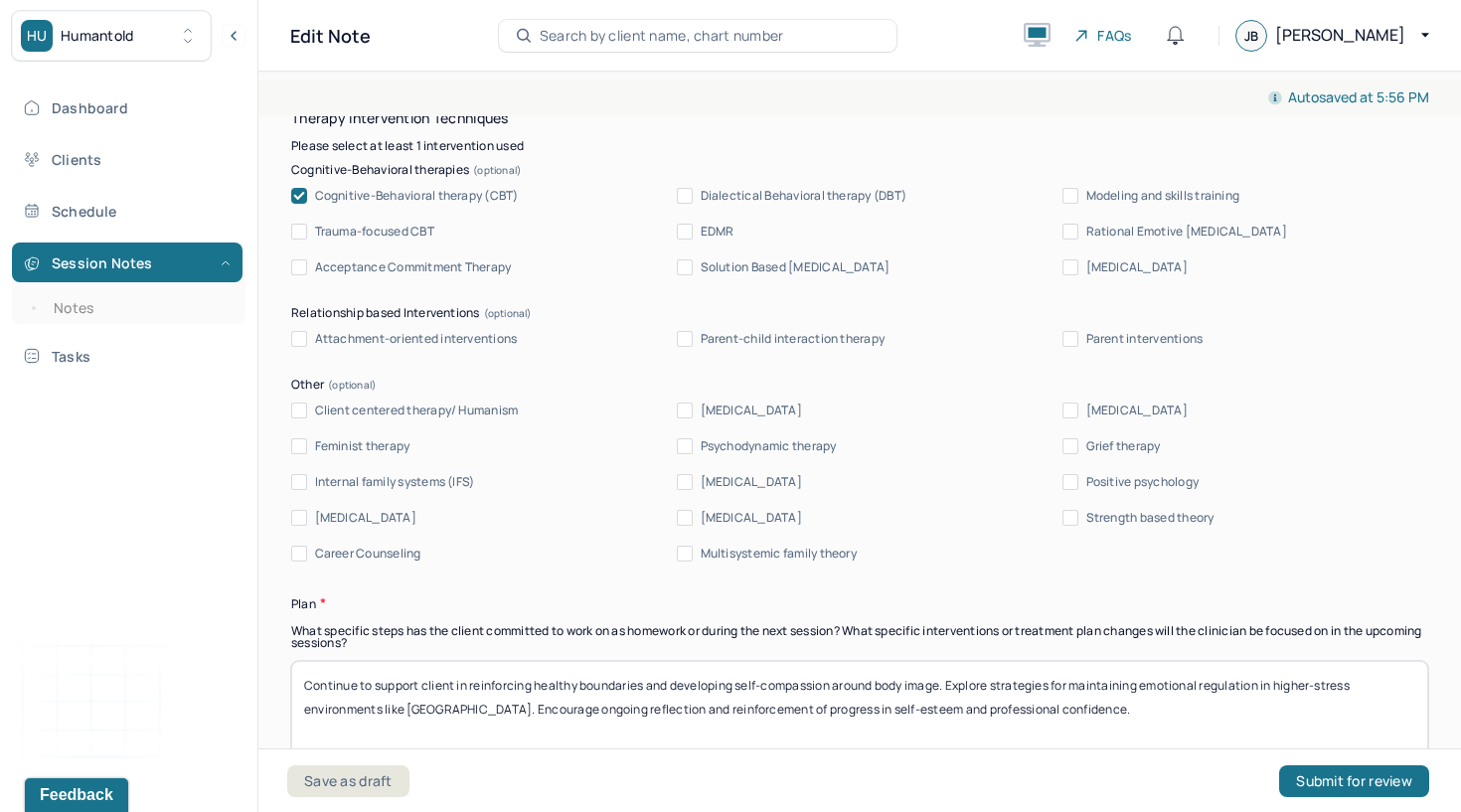 scroll, scrollTop: 2686, scrollLeft: 0, axis: vertical 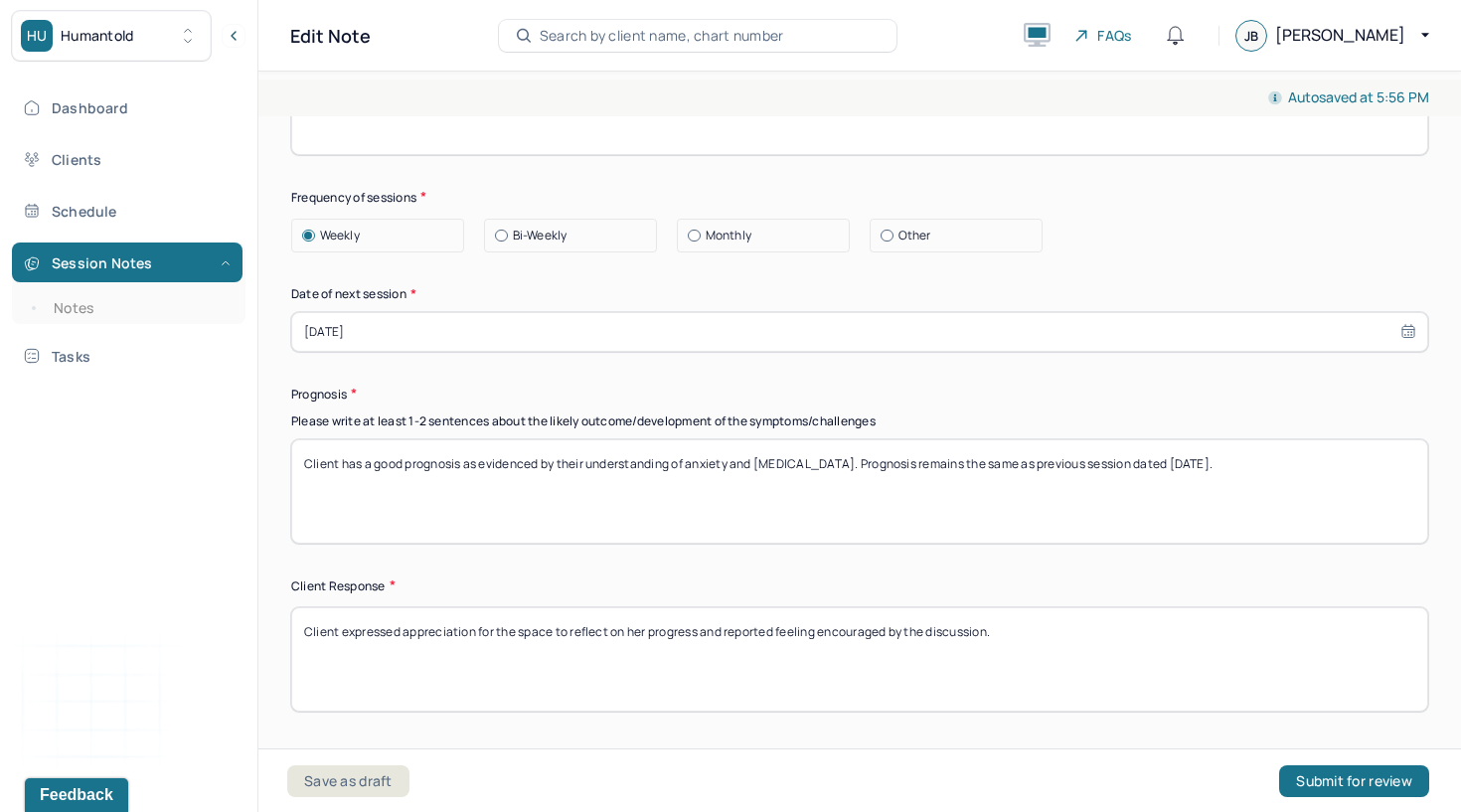 click on "Client has a good prognosis as evidenced by their understanding of anxiety and [MEDICAL_DATA]. Prognosis remains the same as previous session dated [DATE]." at bounding box center [860, 491] 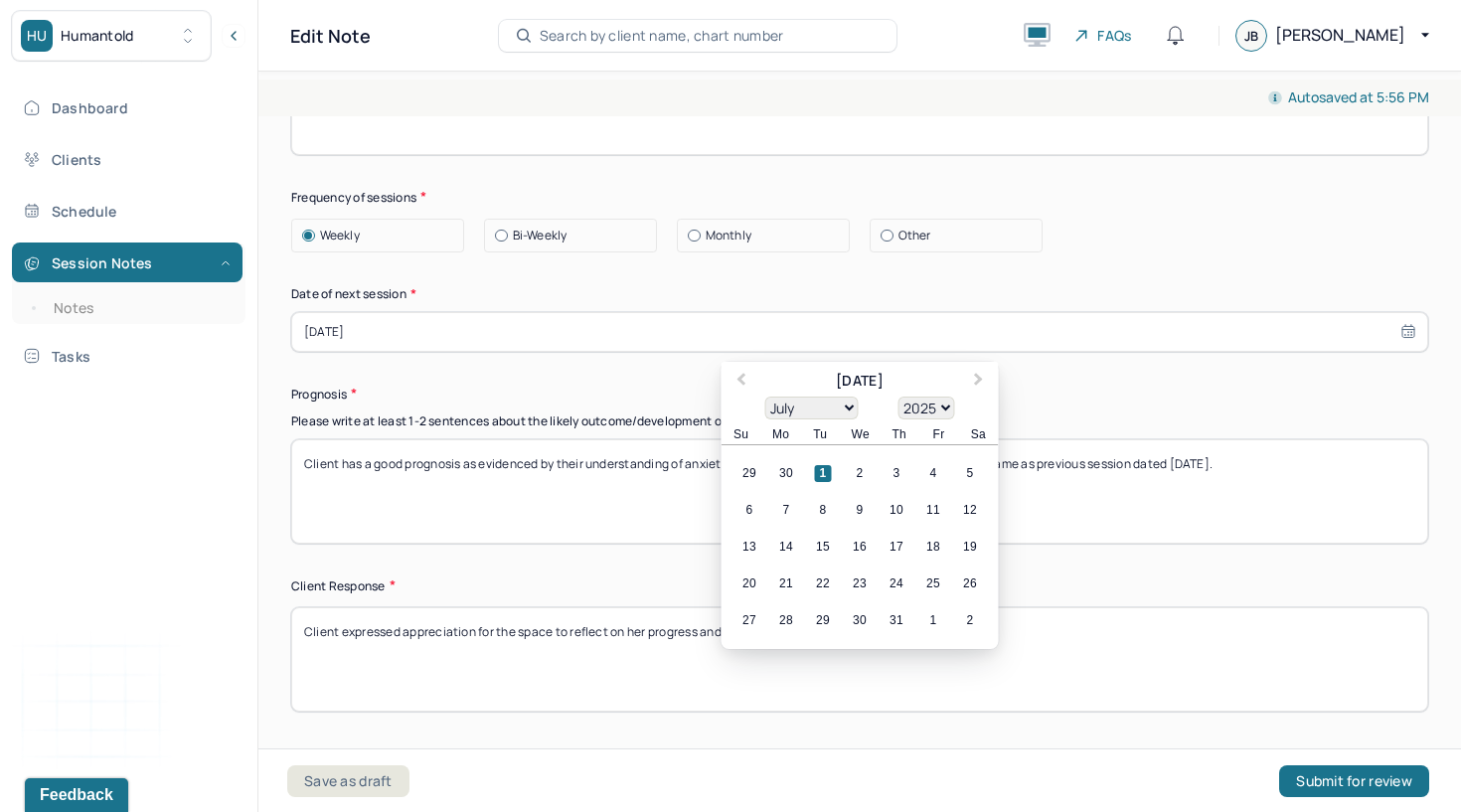 click on "[DATE]" at bounding box center [860, 332] 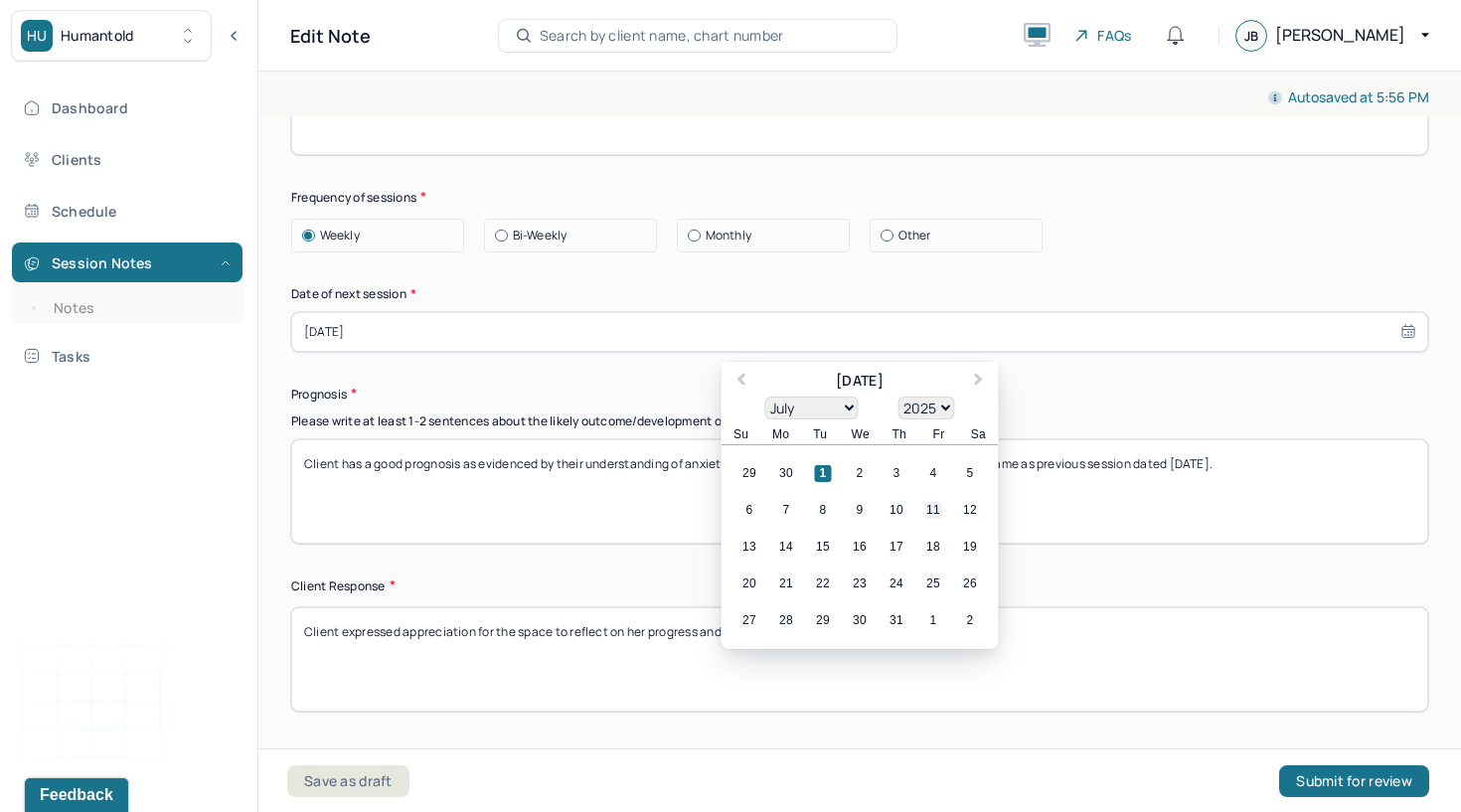 click on "11" at bounding box center [933, 510] 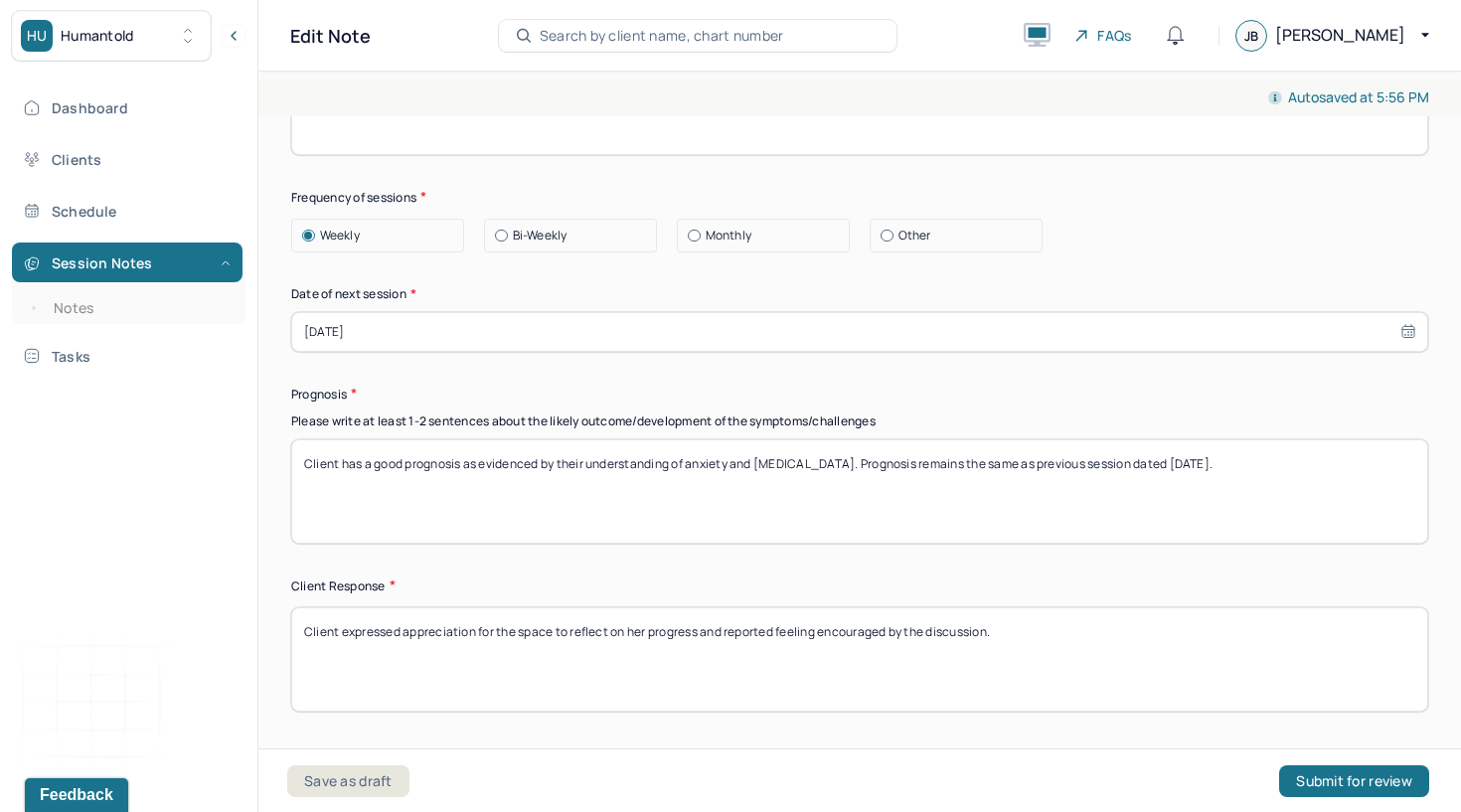 click on "Client expressed appreciation for the space to reflect on her progress and reported feeling encouraged by the discussion." at bounding box center [860, 659] 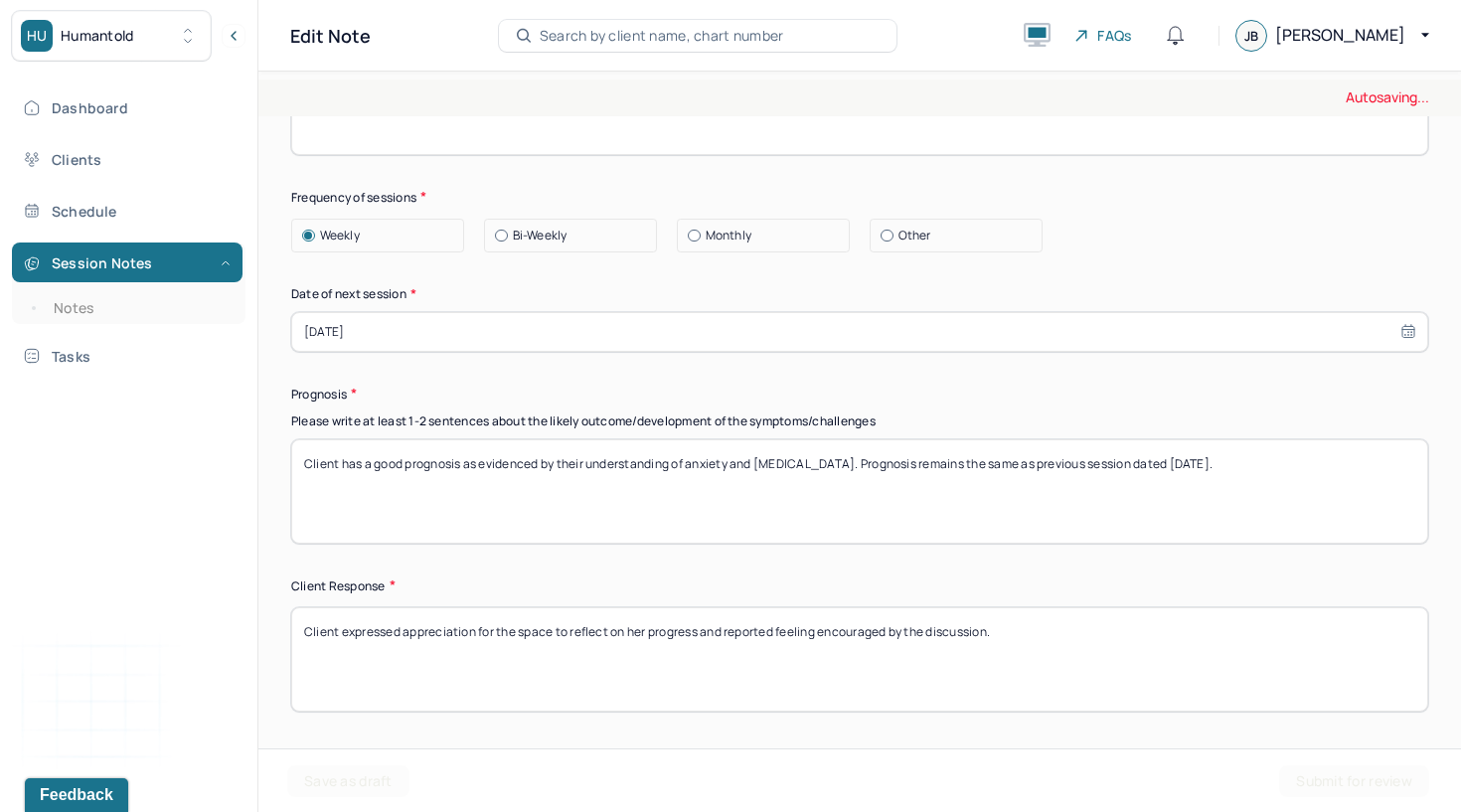 click on "Client expressed appreciation for the space to reflect on her progress and reported feeling encouraged by the discussion." at bounding box center [860, 659] 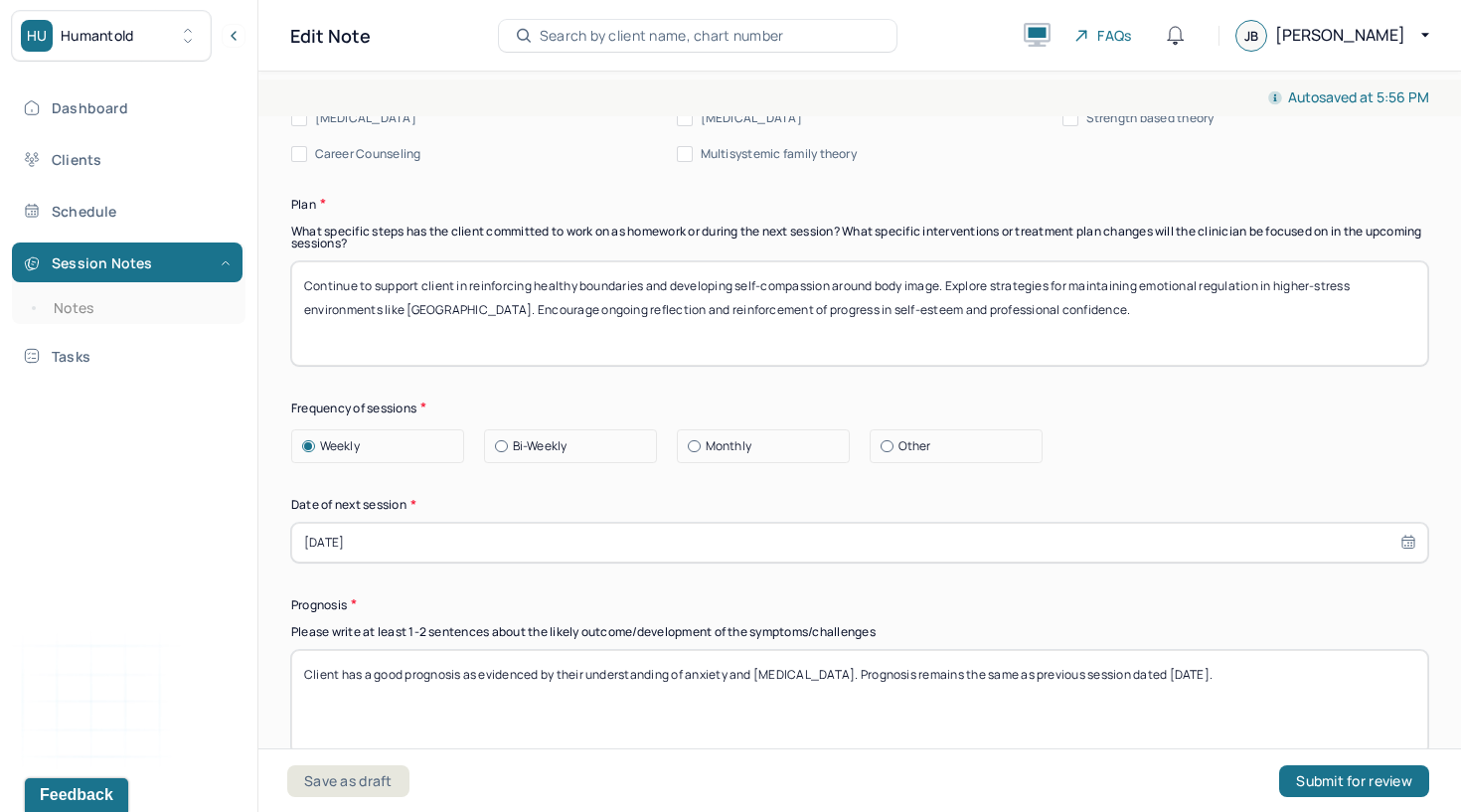 scroll, scrollTop: 2394, scrollLeft: 0, axis: vertical 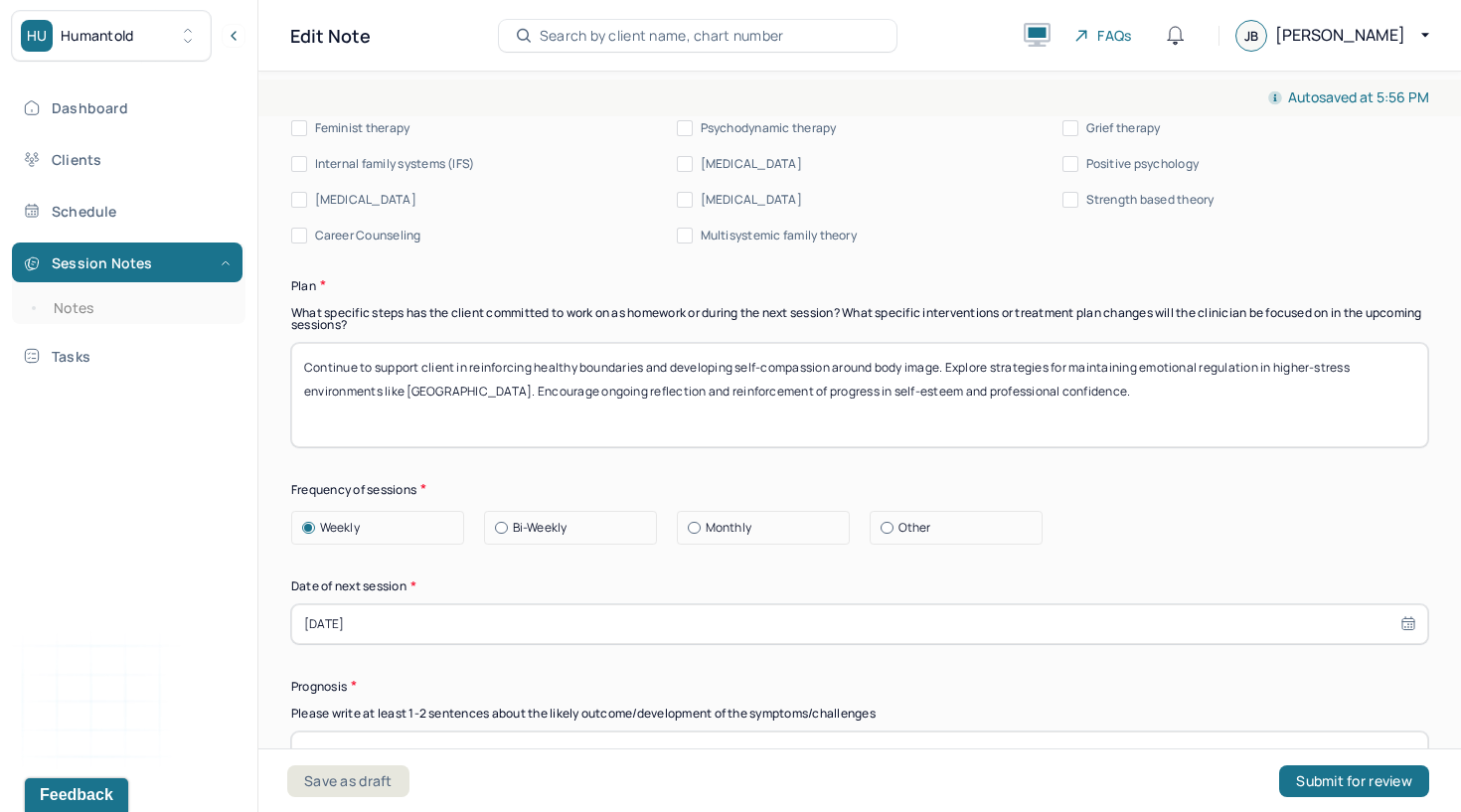 type 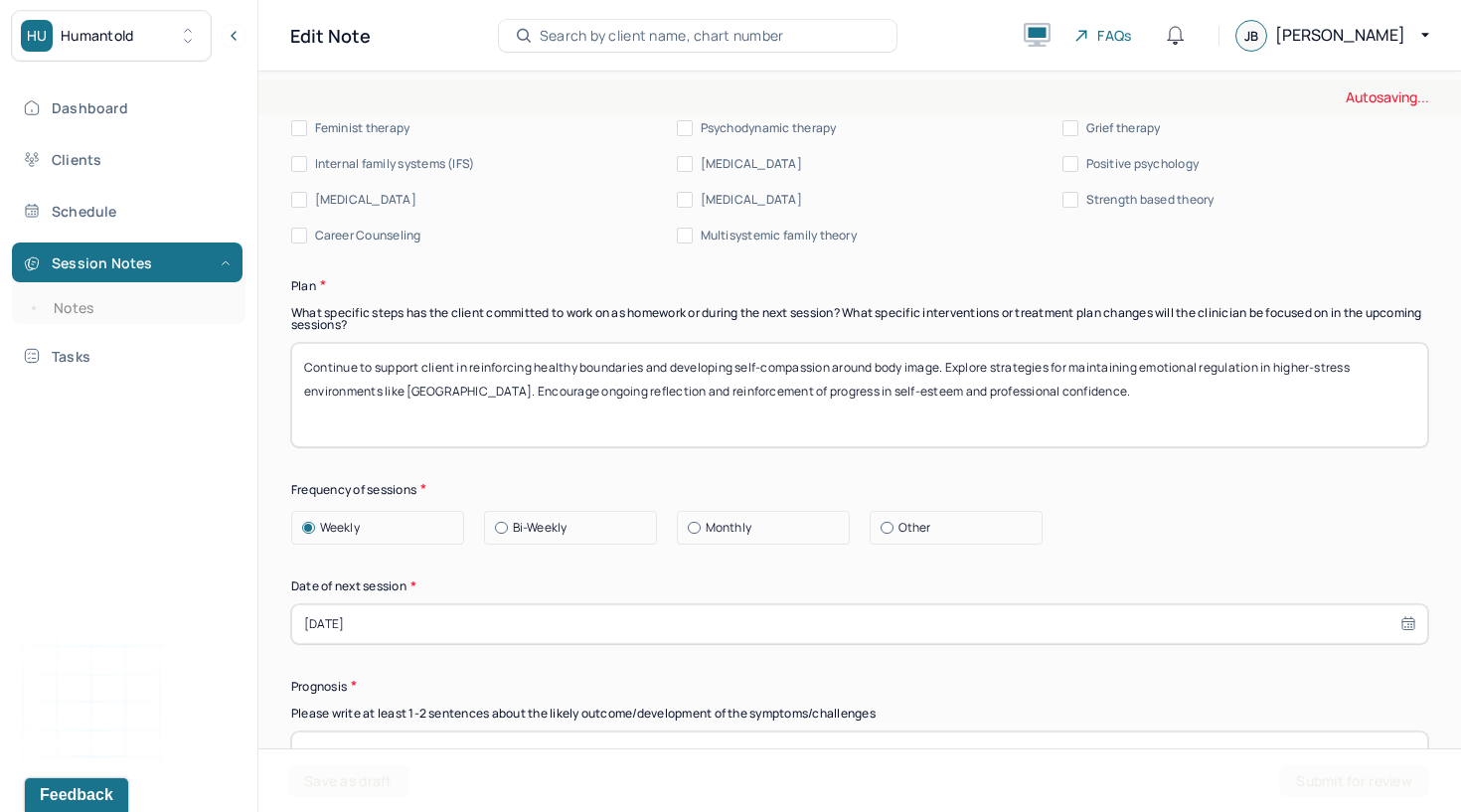click on "Continue to support client in reinforcing healthy boundaries and developing self-compassion around body image. Explore strategies for maintaining emotional regulation in higher-stress environments like [GEOGRAPHIC_DATA]. Encourage ongoing reflection and reinforcement of progress in self-esteem and professional confidence." at bounding box center [860, 395] 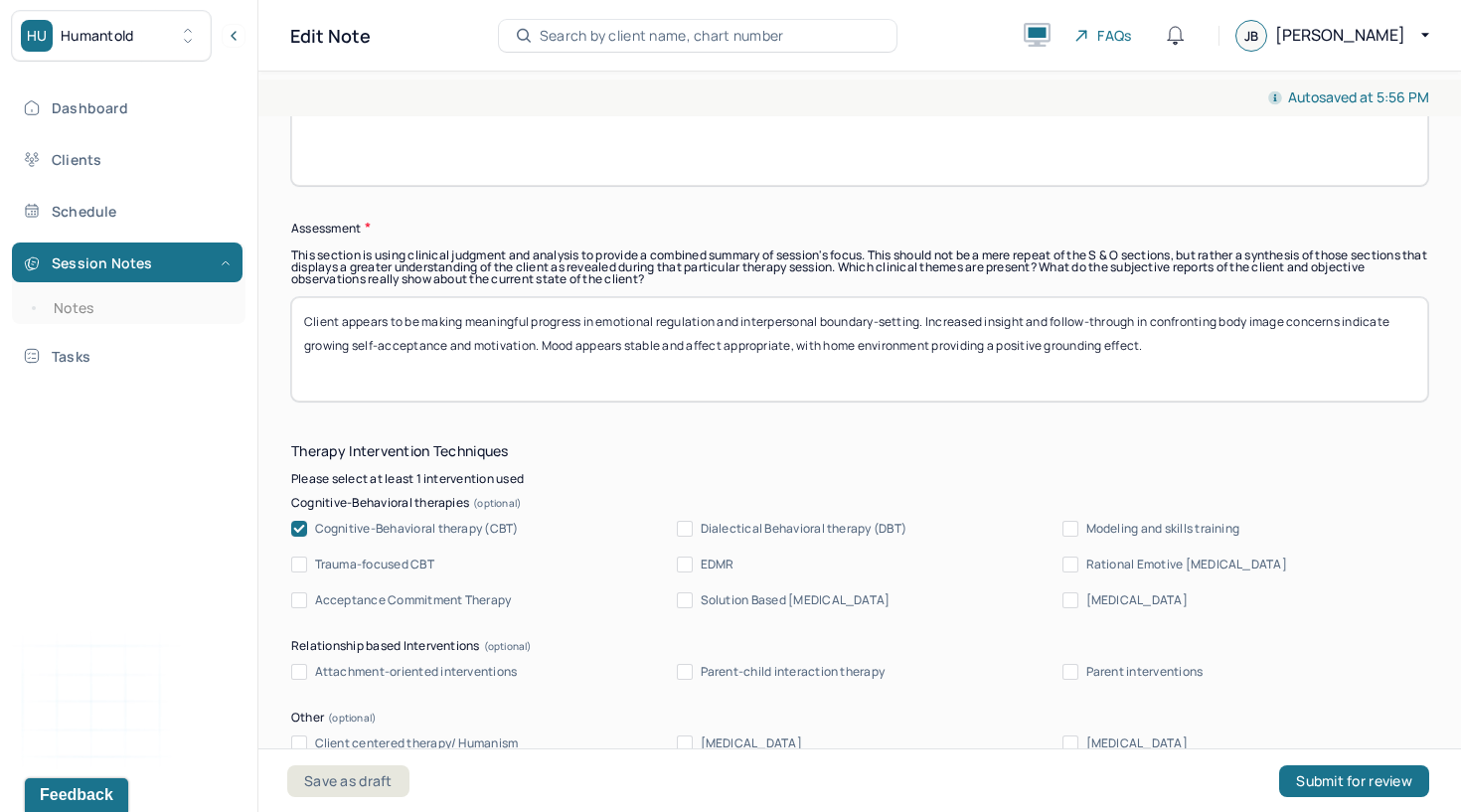 scroll, scrollTop: 1742, scrollLeft: 0, axis: vertical 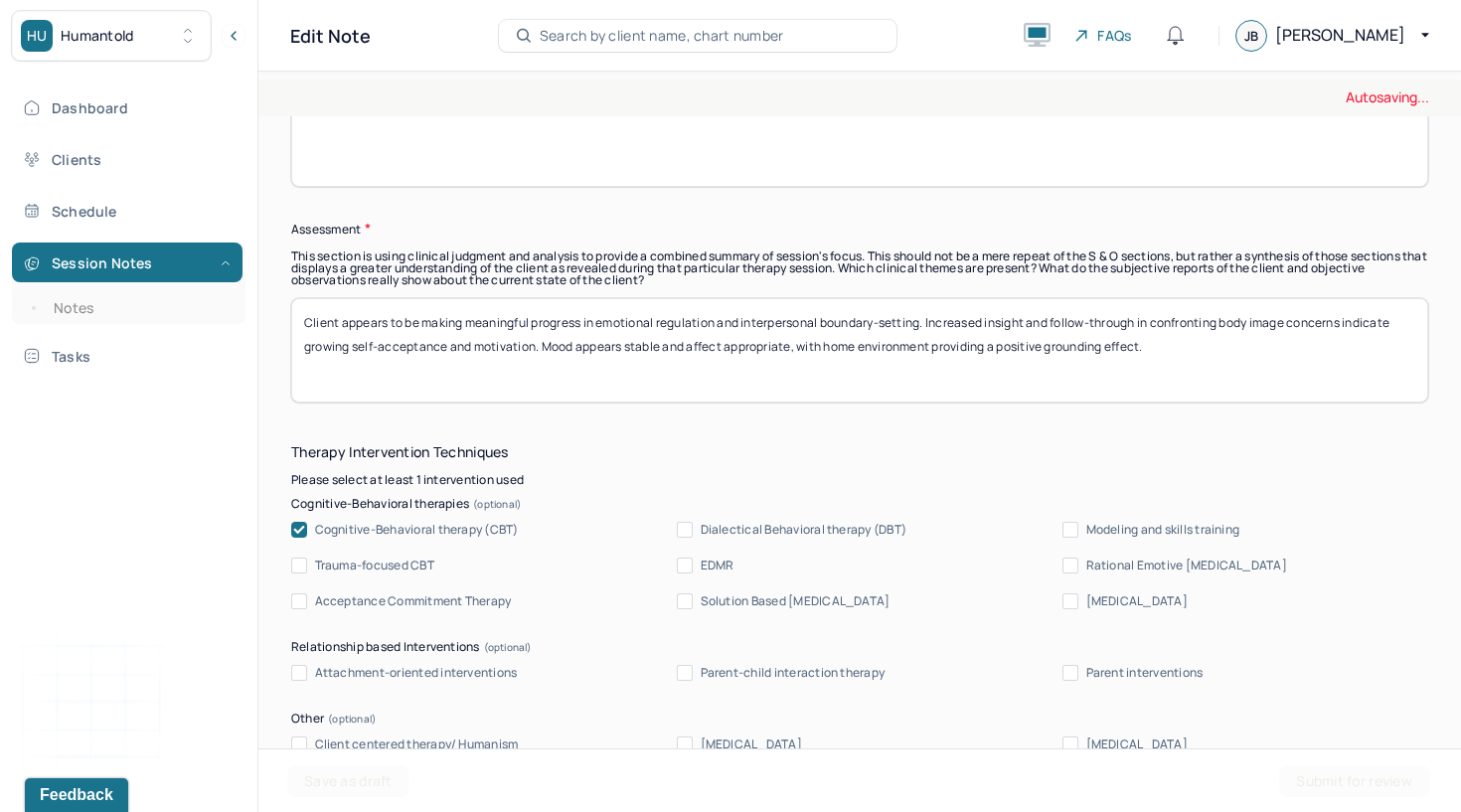 type 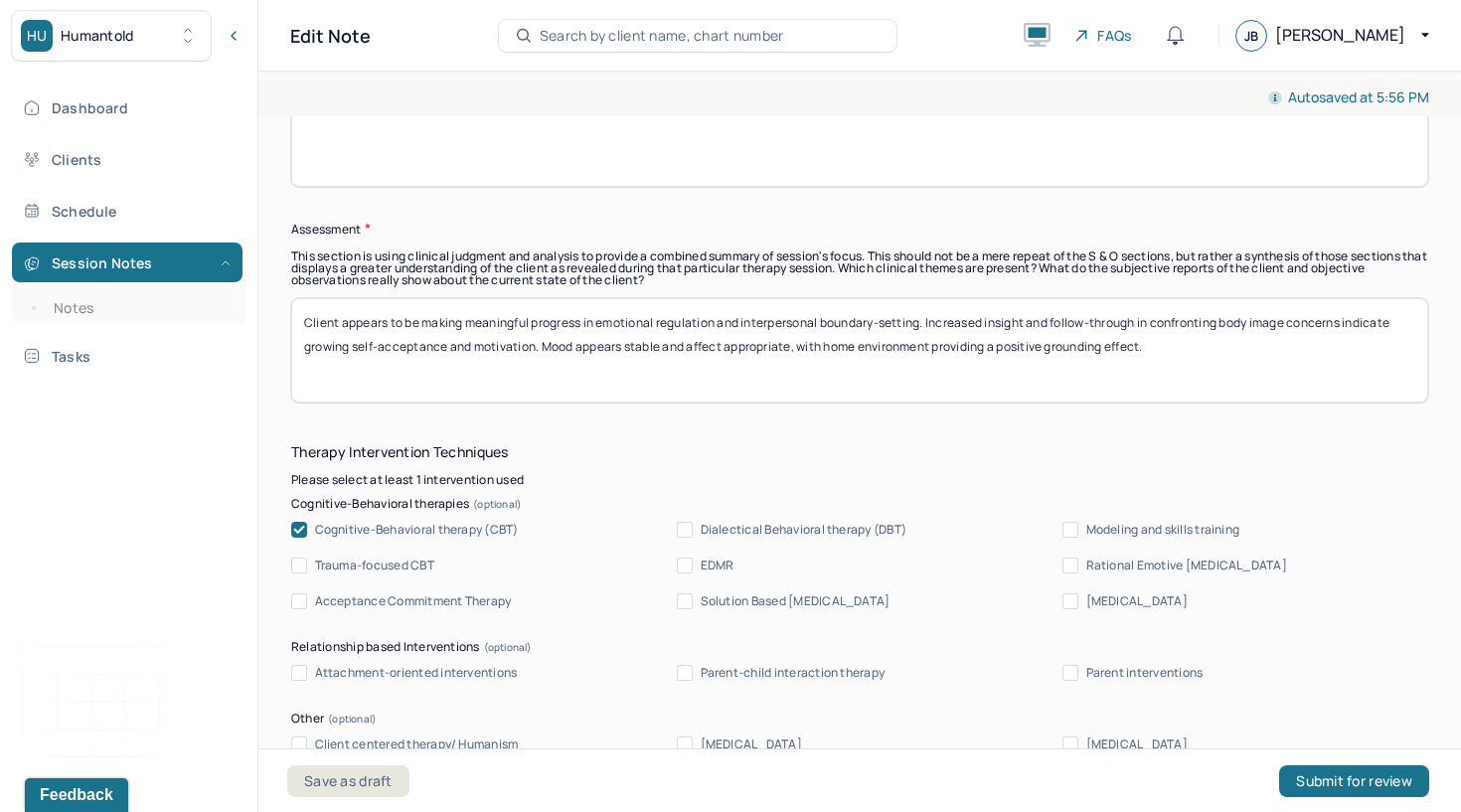 click on "Client appears to be making meaningful progress in emotional regulation and interpersonal boundary-setting. Increased insight and follow-through in confronting body image concerns indicate growing self-acceptance and motivation. Mood appears stable and affect appropriate, with home environment providing a positive grounding effect." at bounding box center (860, 350) 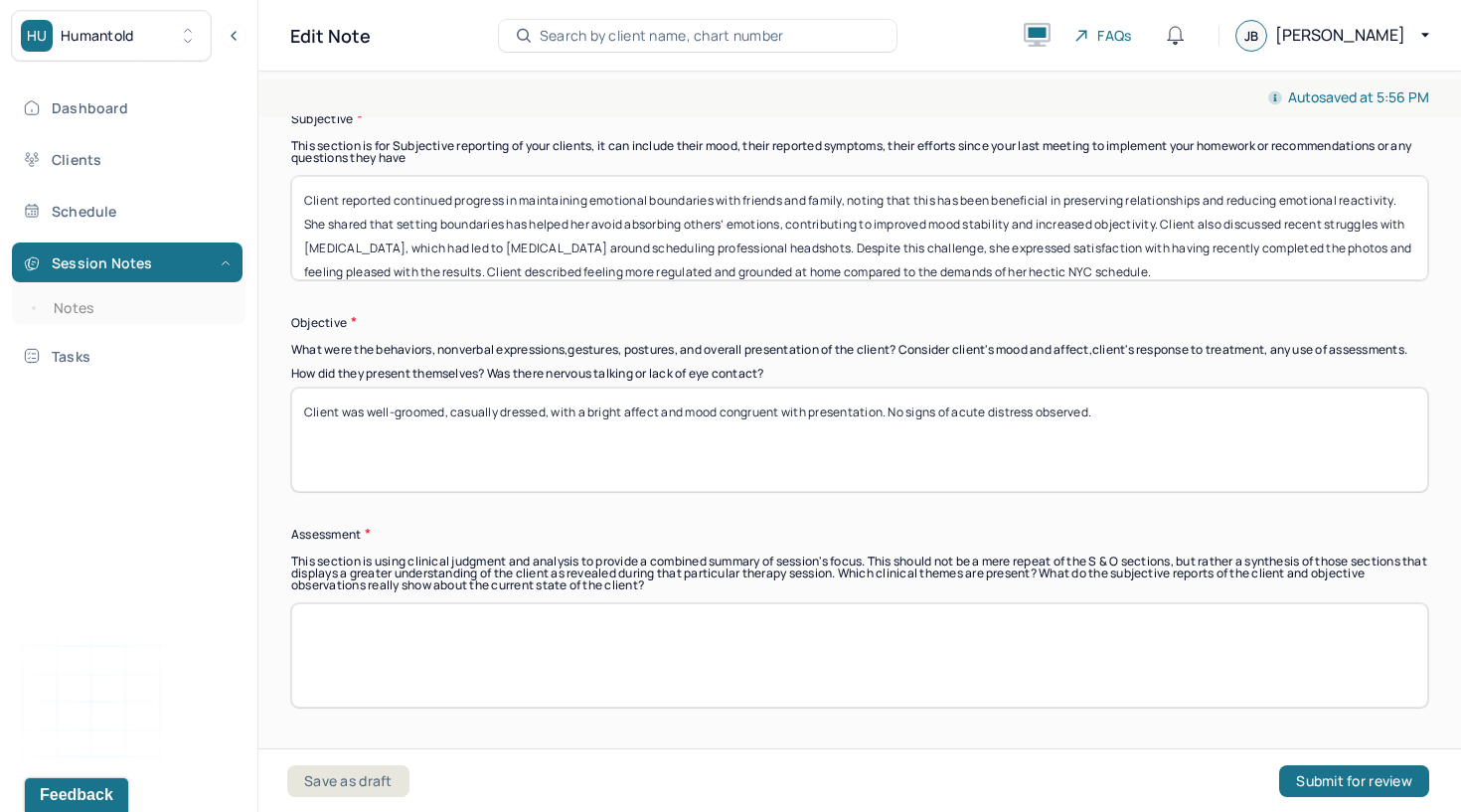 scroll, scrollTop: 1314, scrollLeft: 0, axis: vertical 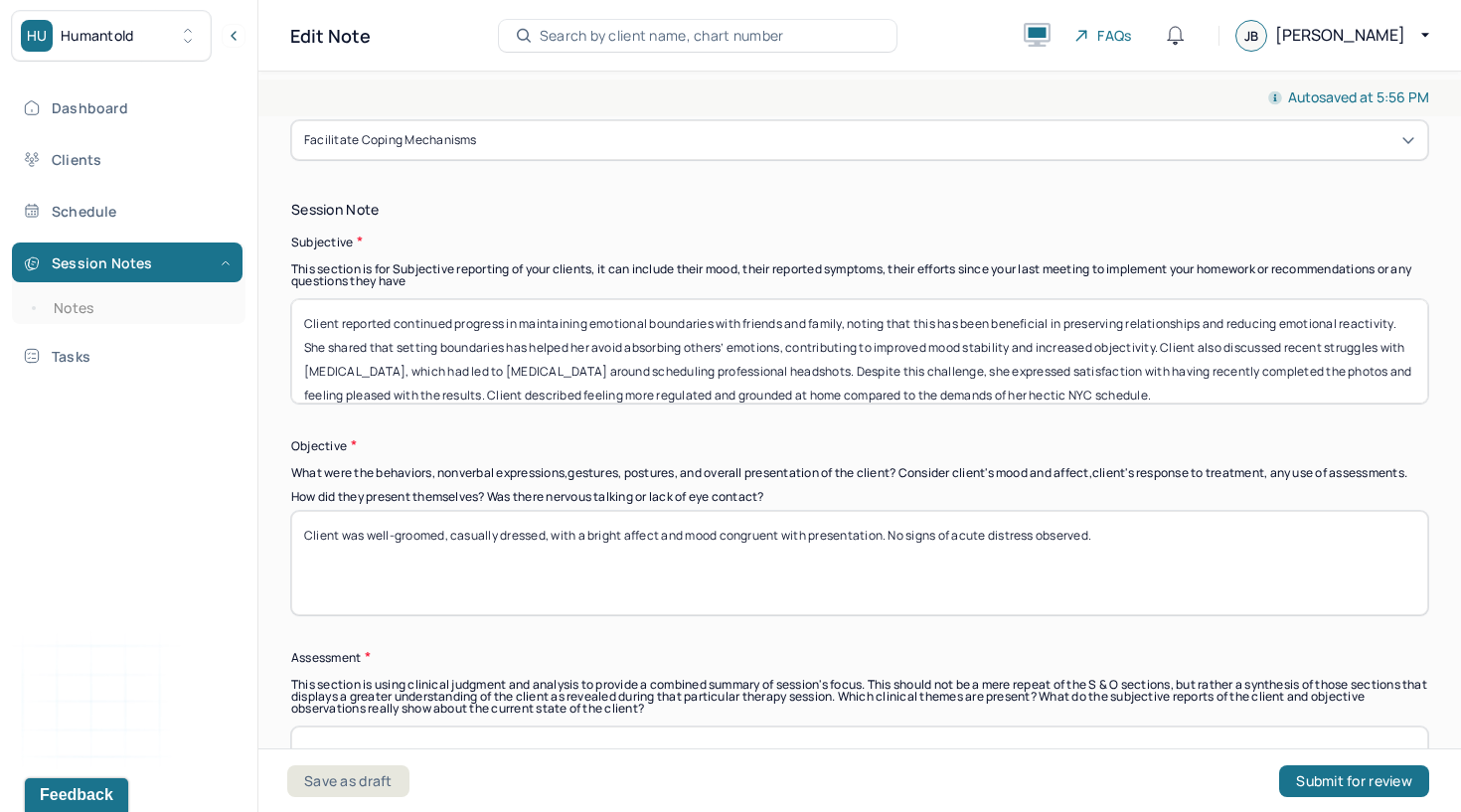 type 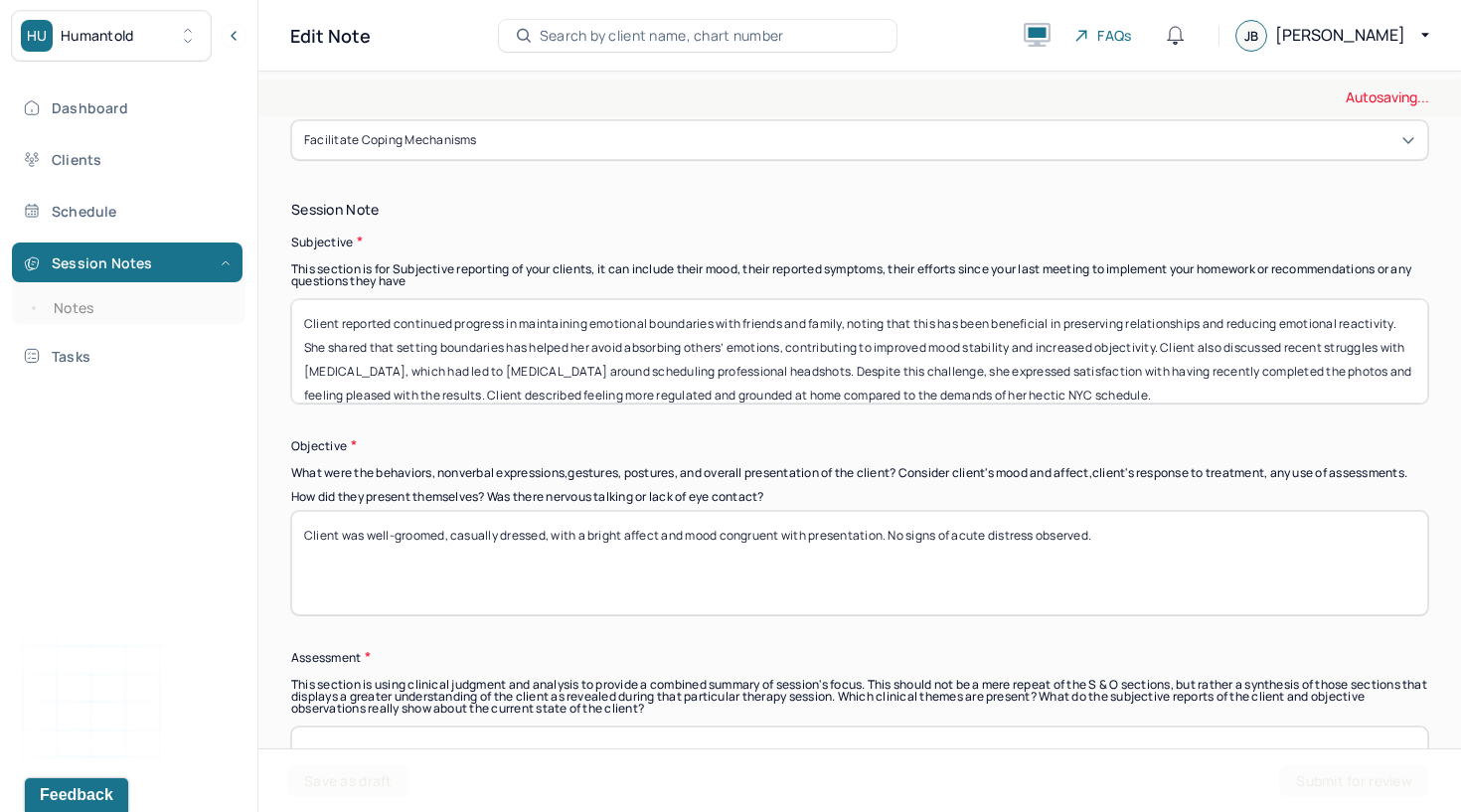 click on "Client was well-groomed, casually dressed, with a bright affect and mood congruent with presentation. No signs of acute distress observed." at bounding box center (860, 563) 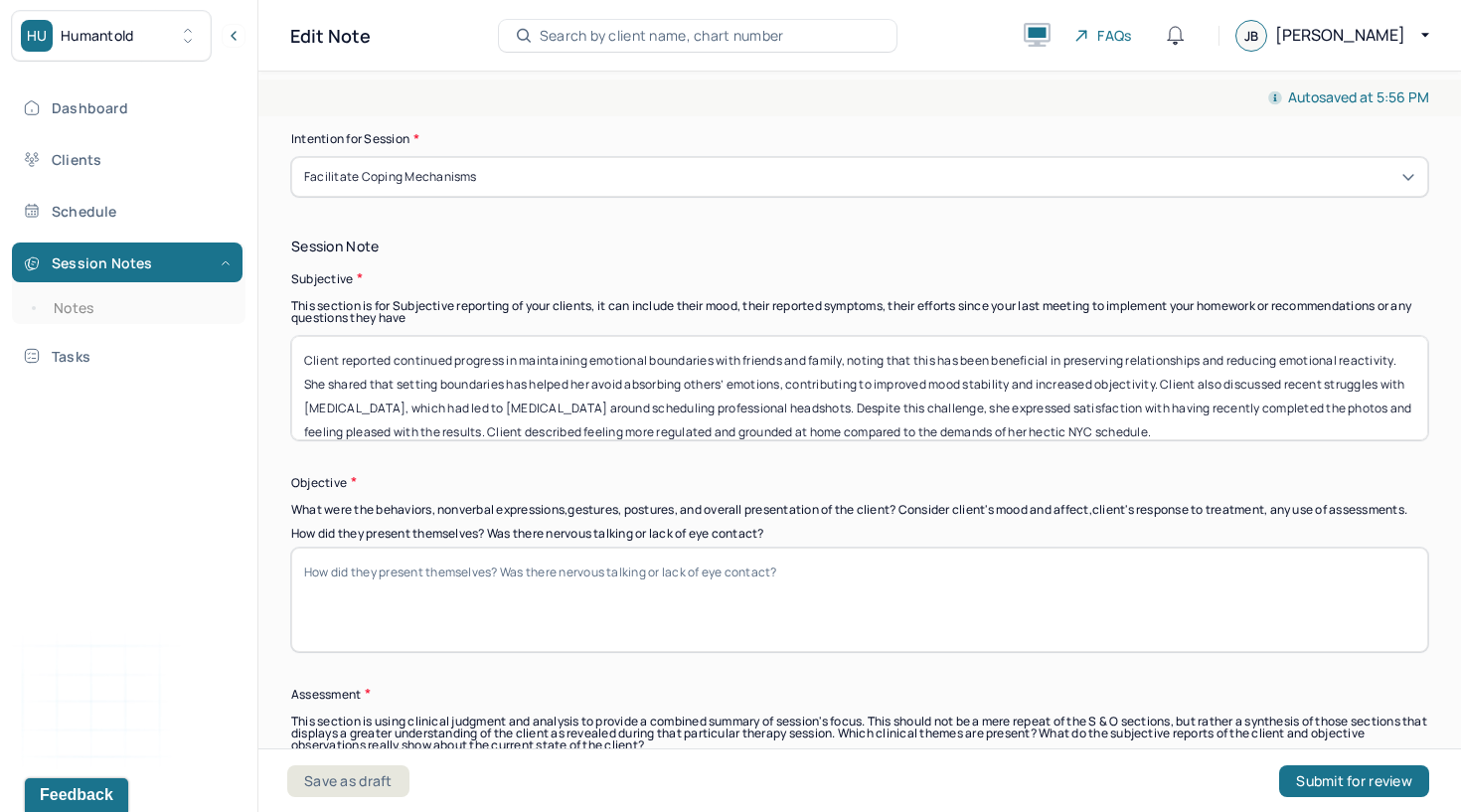 scroll, scrollTop: 1270, scrollLeft: 0, axis: vertical 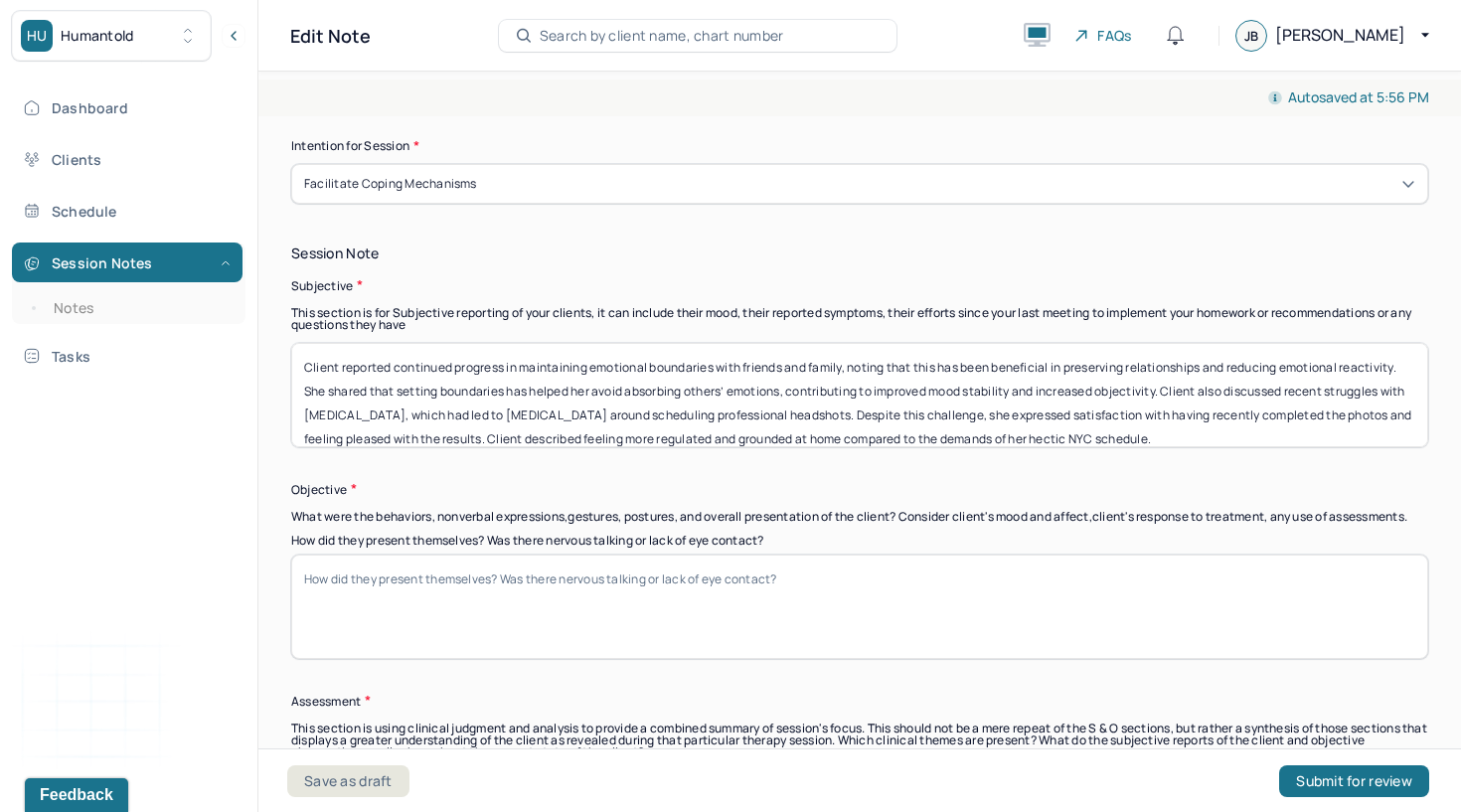 type 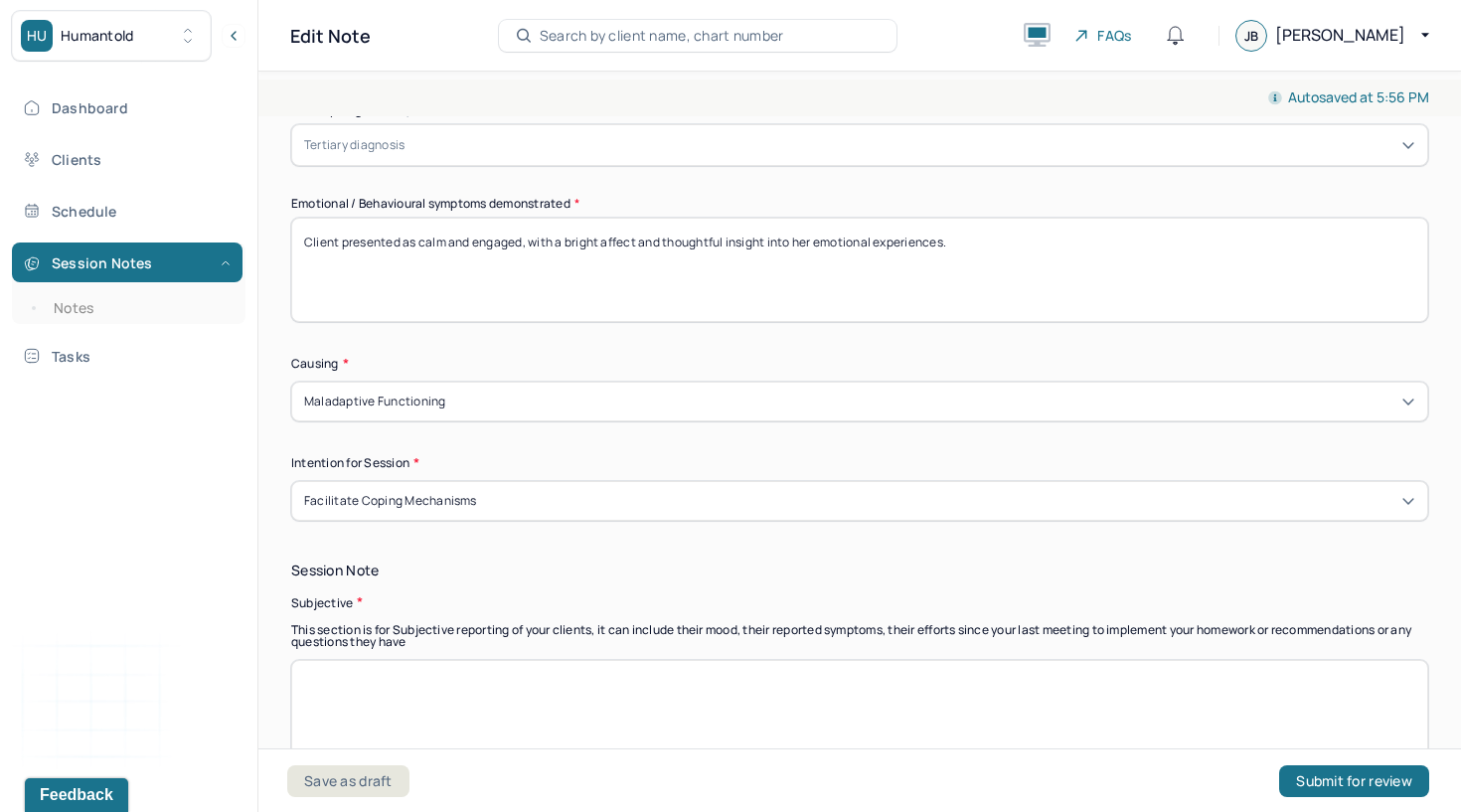 scroll, scrollTop: 922, scrollLeft: 0, axis: vertical 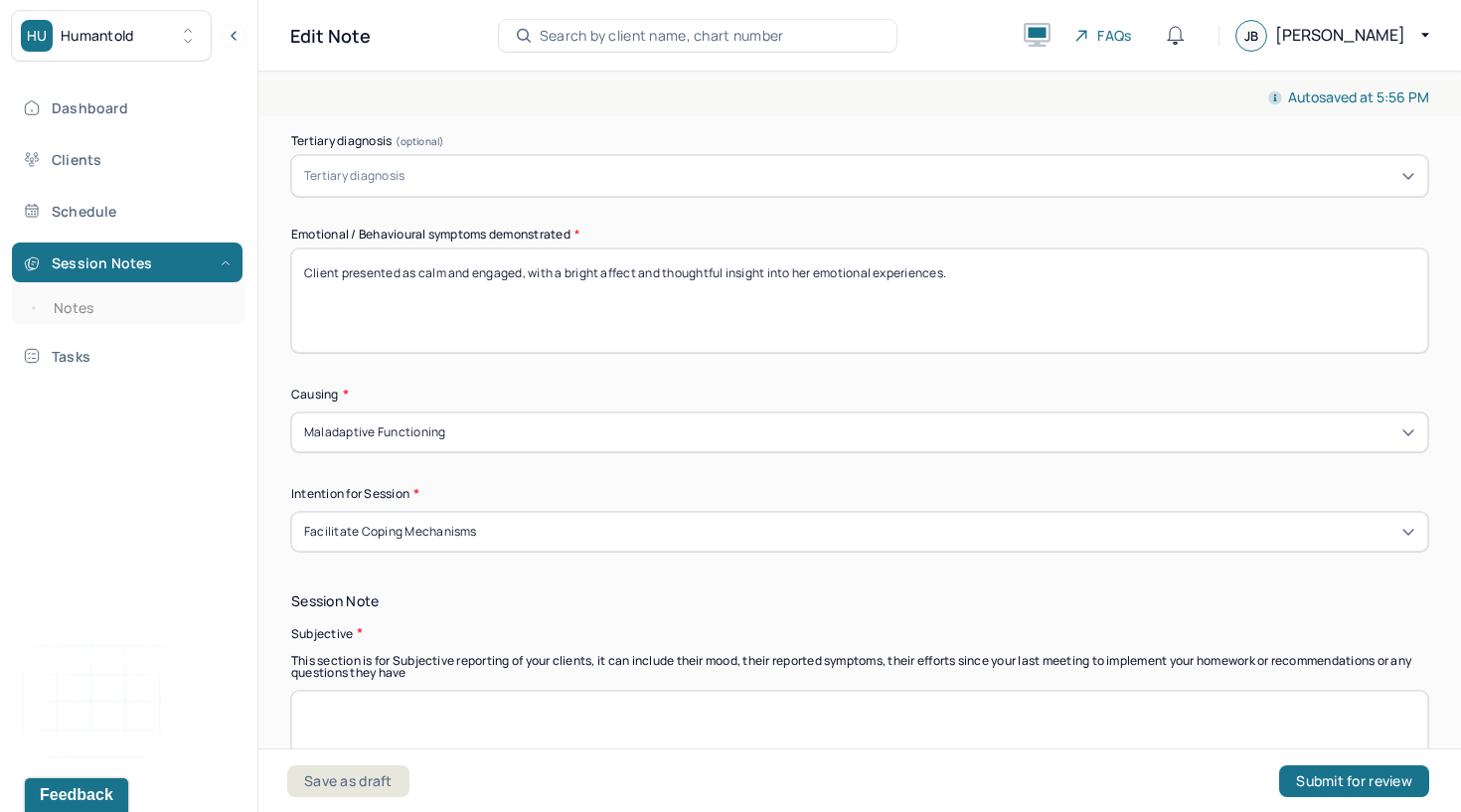 type 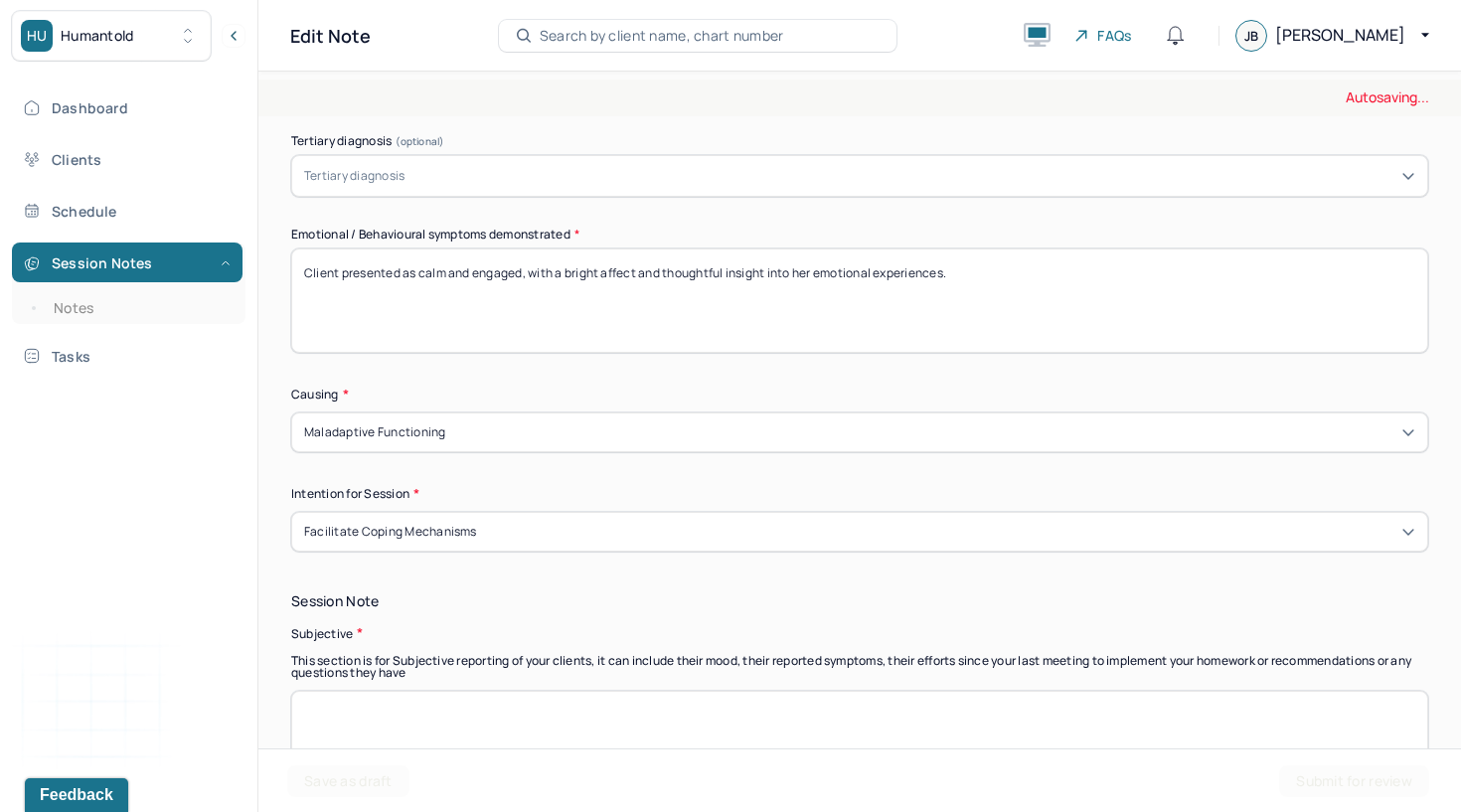 click on "Client presented as calm and engaged, with a bright affect and thoughtful insight into her emotional experiences." at bounding box center [860, 300] 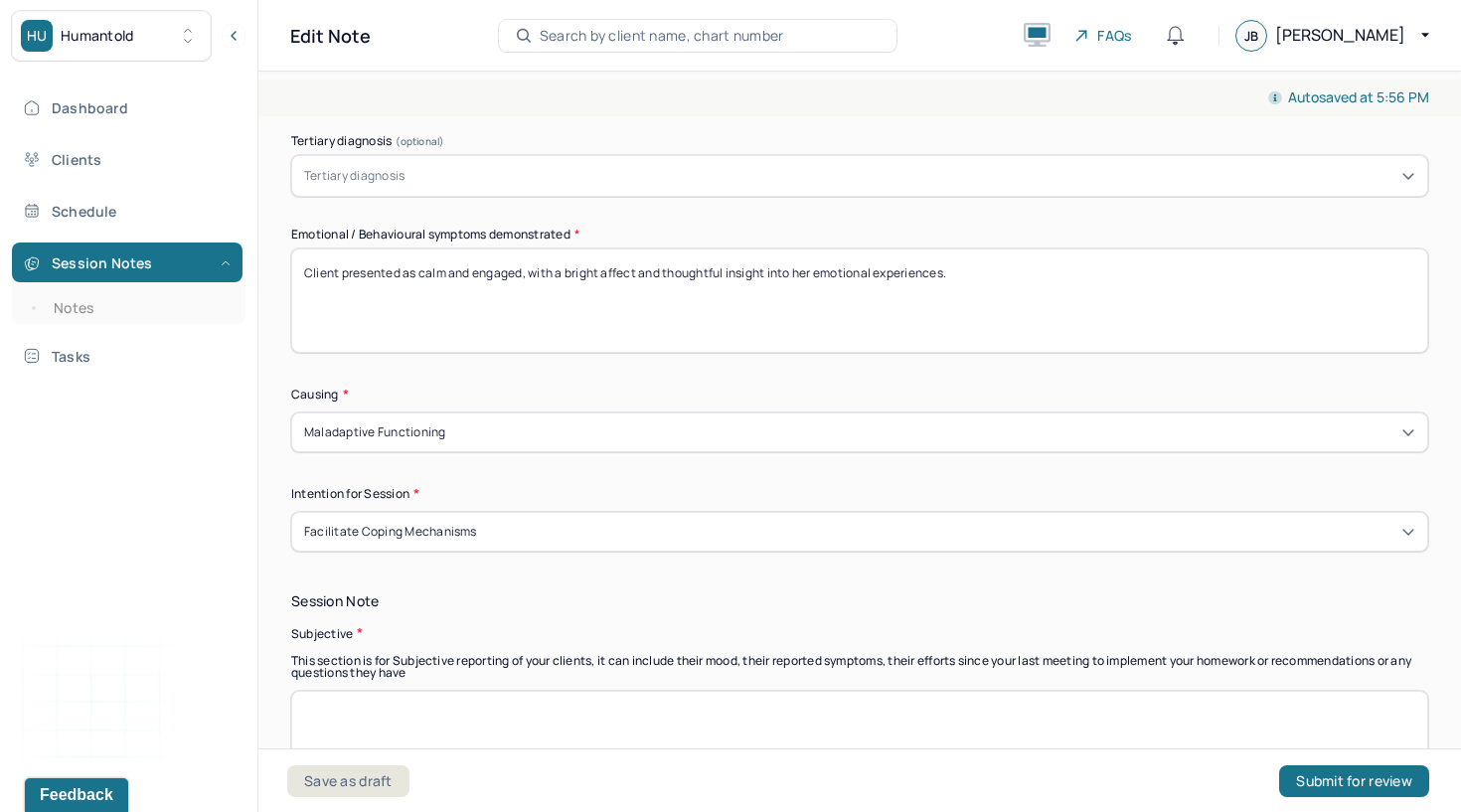 type 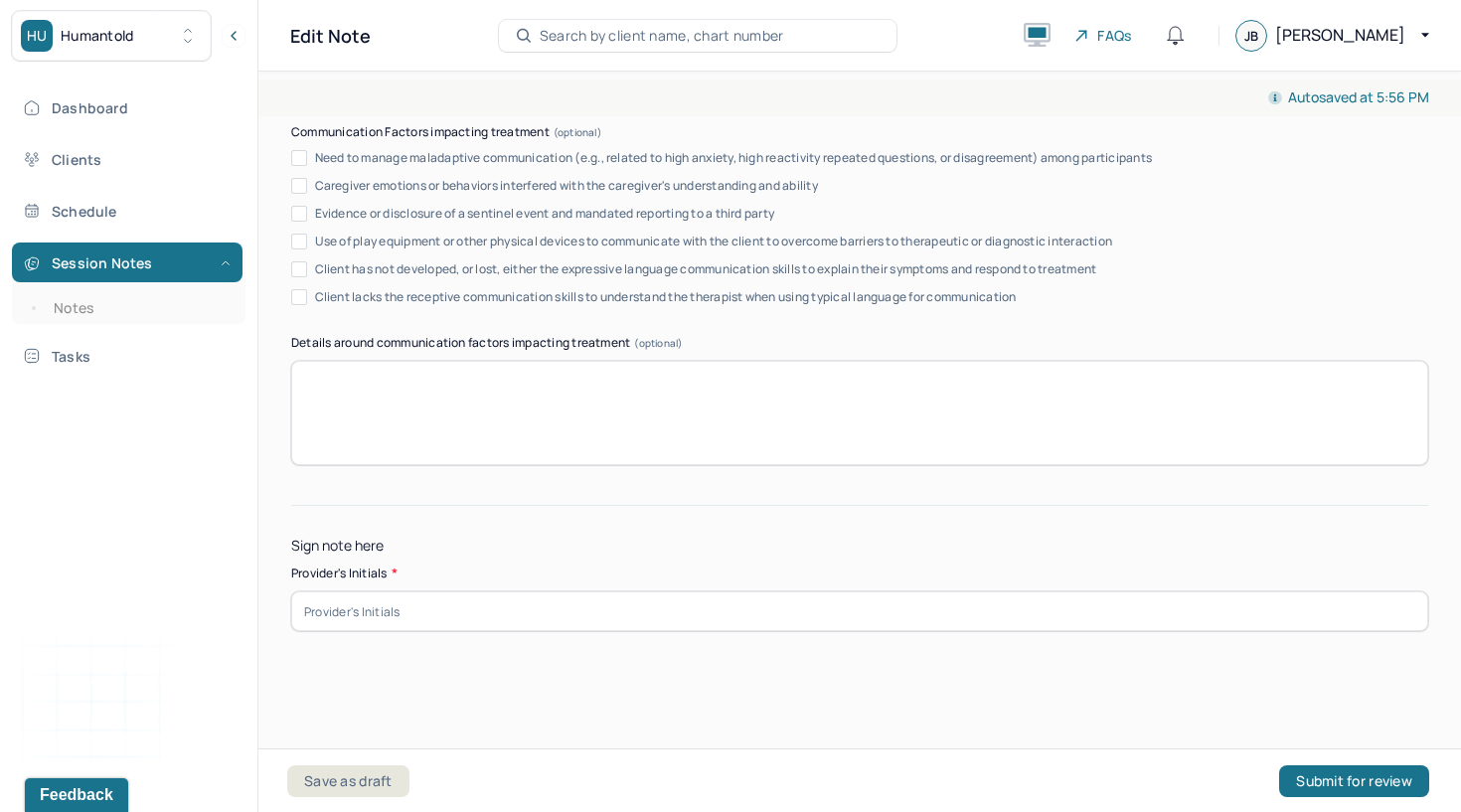scroll, scrollTop: 3818, scrollLeft: 0, axis: vertical 